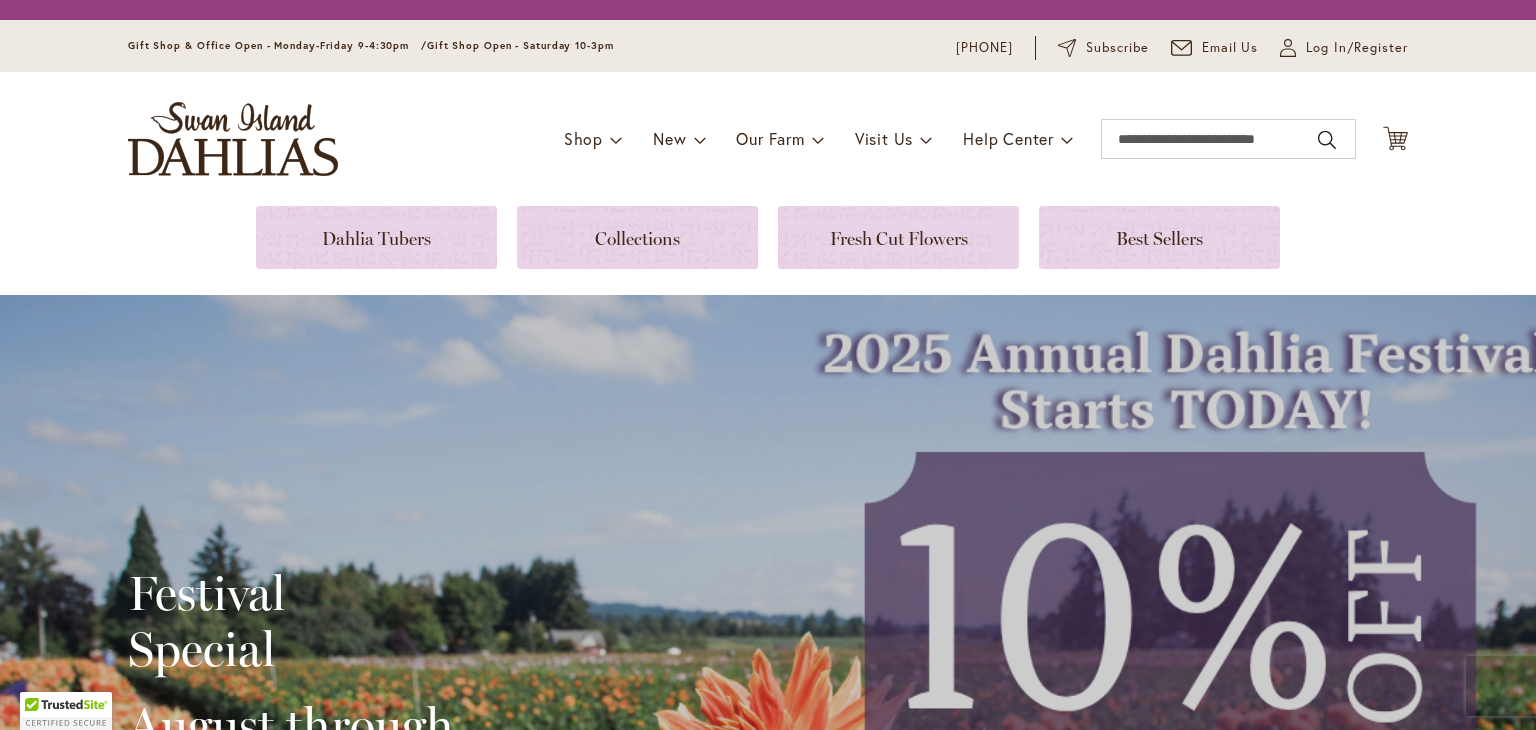 scroll, scrollTop: 0, scrollLeft: 0, axis: both 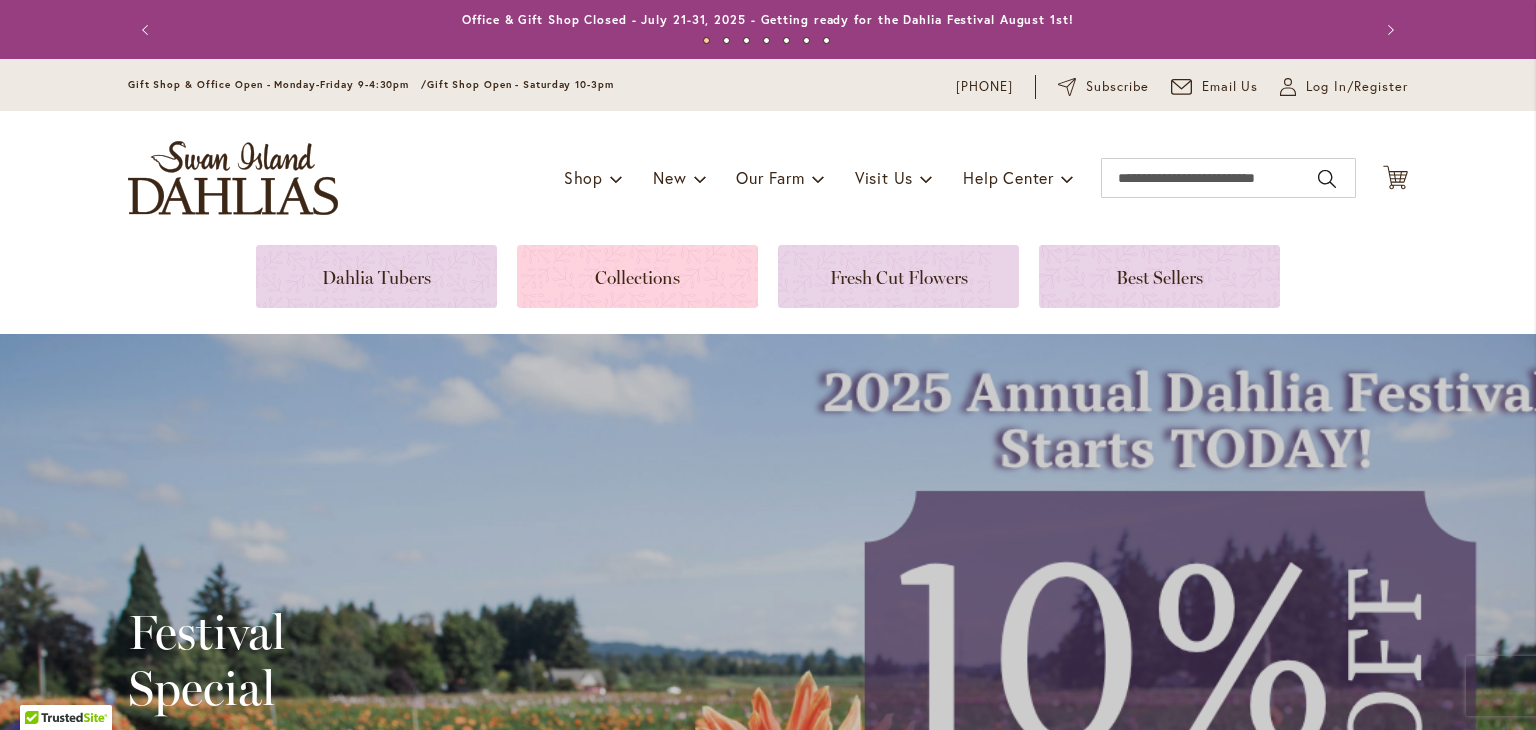 click at bounding box center [637, 276] 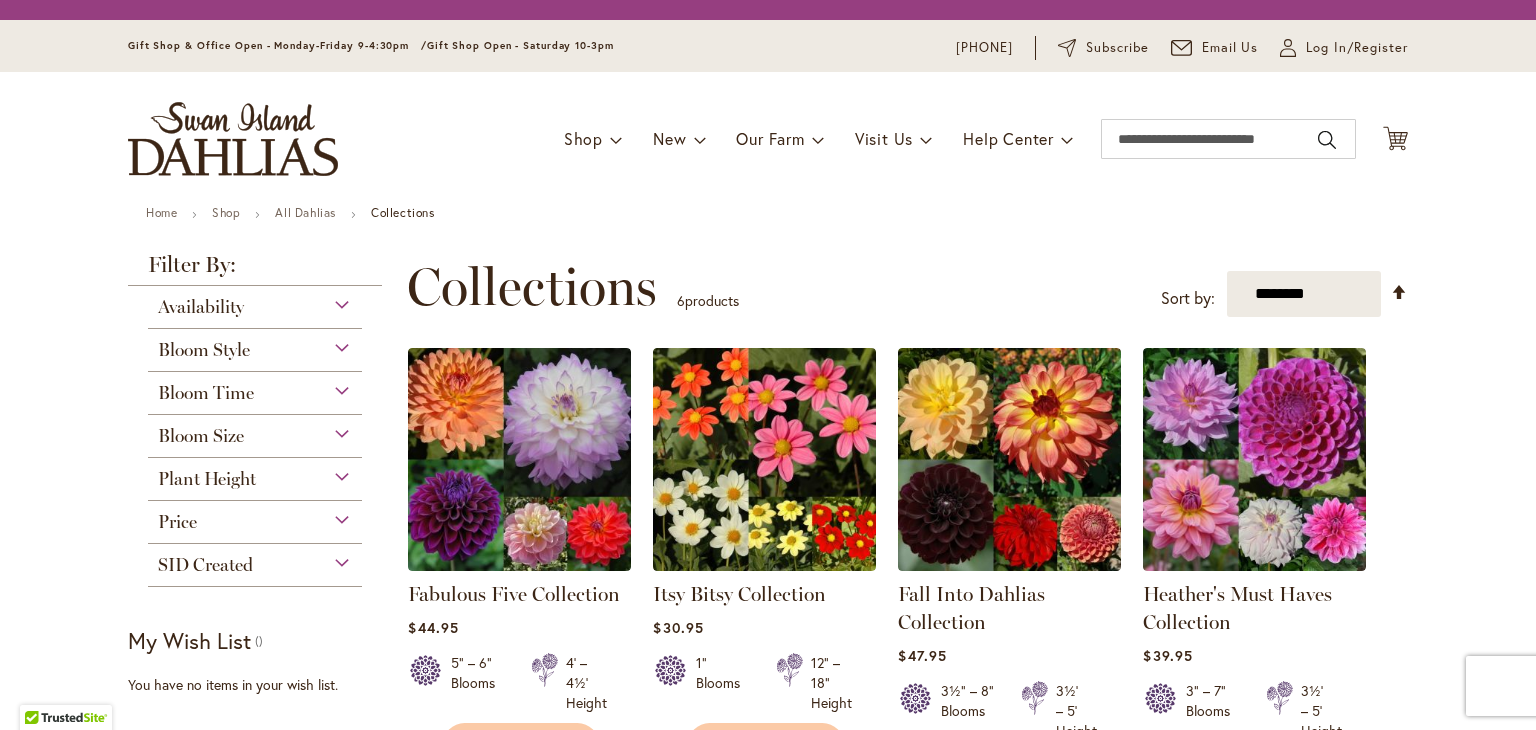 scroll, scrollTop: 0, scrollLeft: 0, axis: both 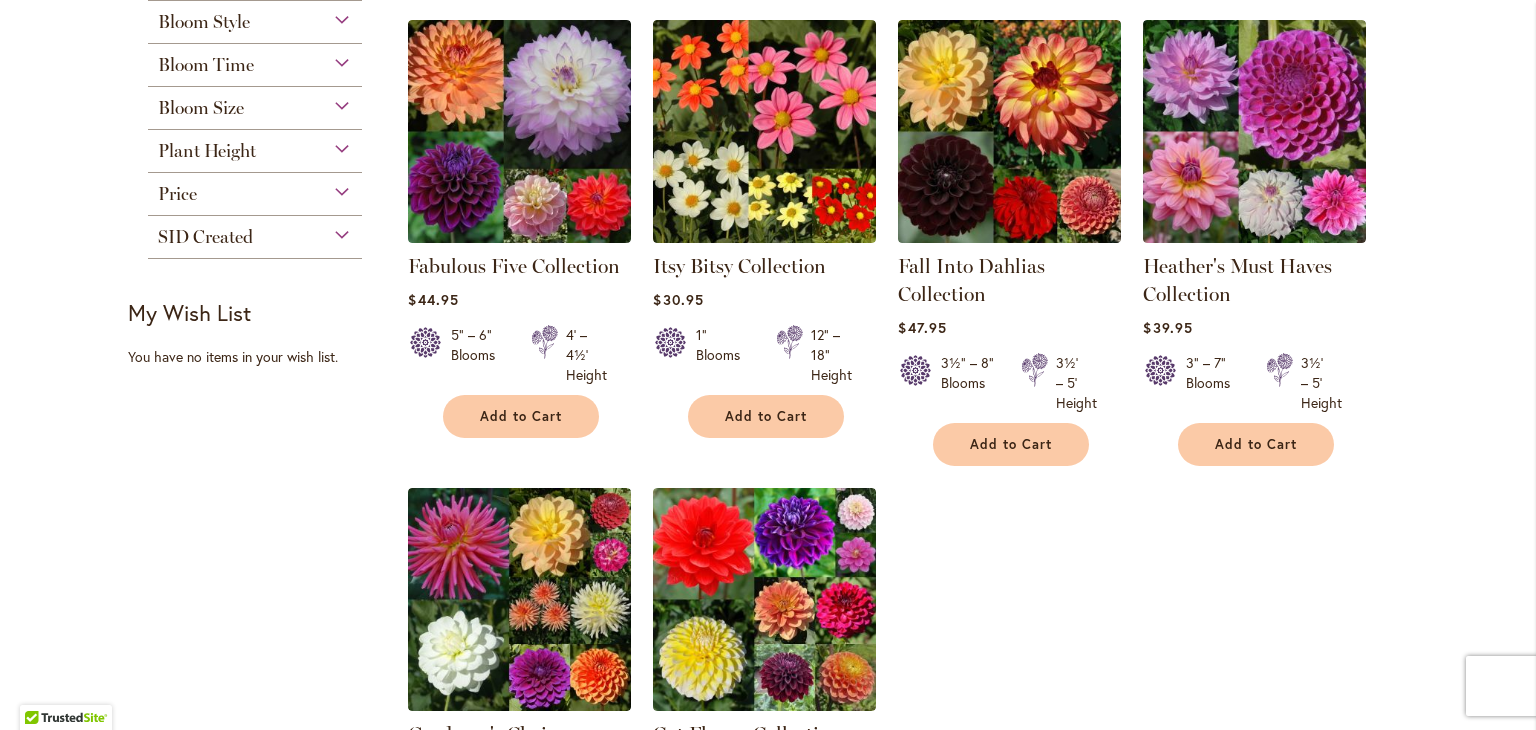 click on "Fabulous Five Collection
$44.95
5" – 6" Blooms
4' – 4½' Height Add to Cart" at bounding box center [907, 467] 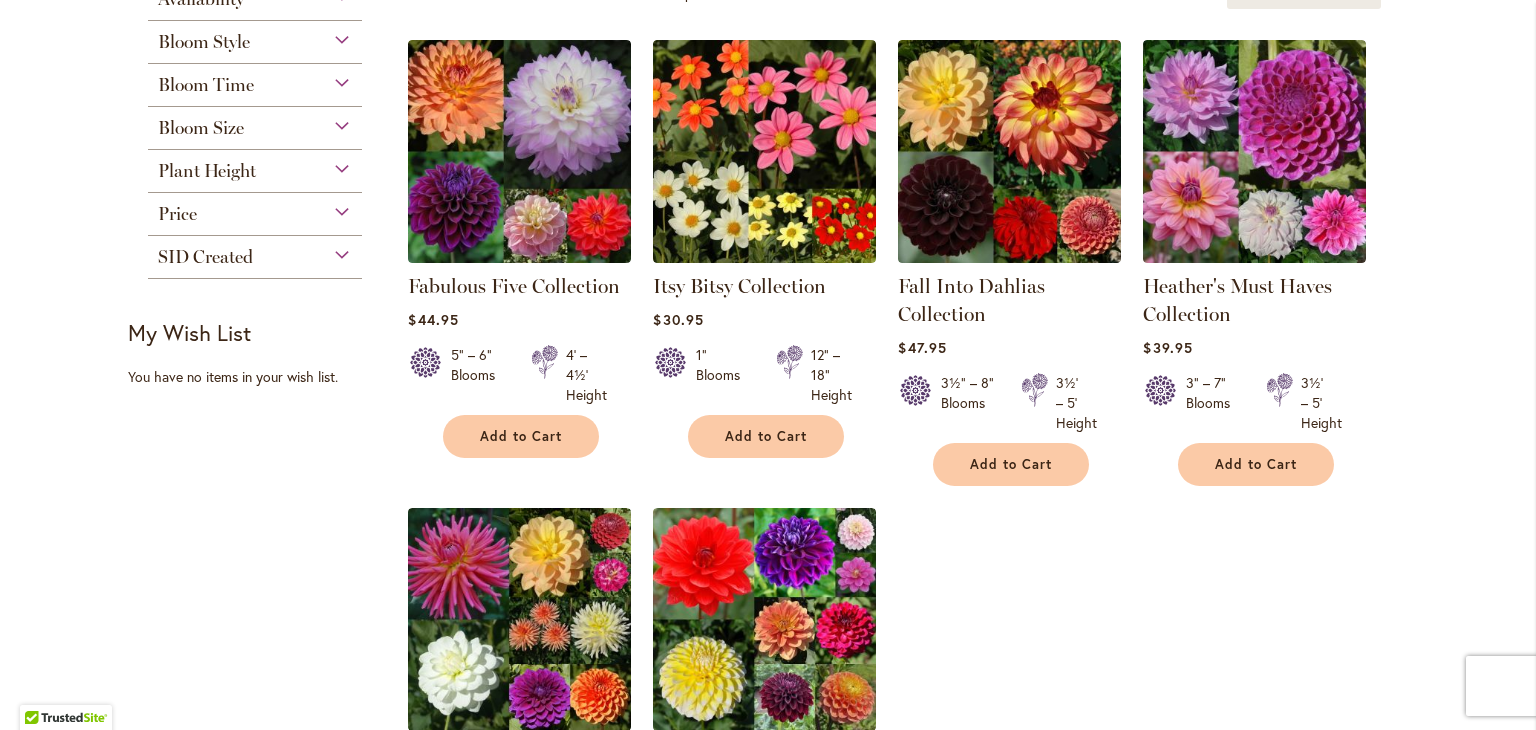 scroll, scrollTop: 334, scrollLeft: 0, axis: vertical 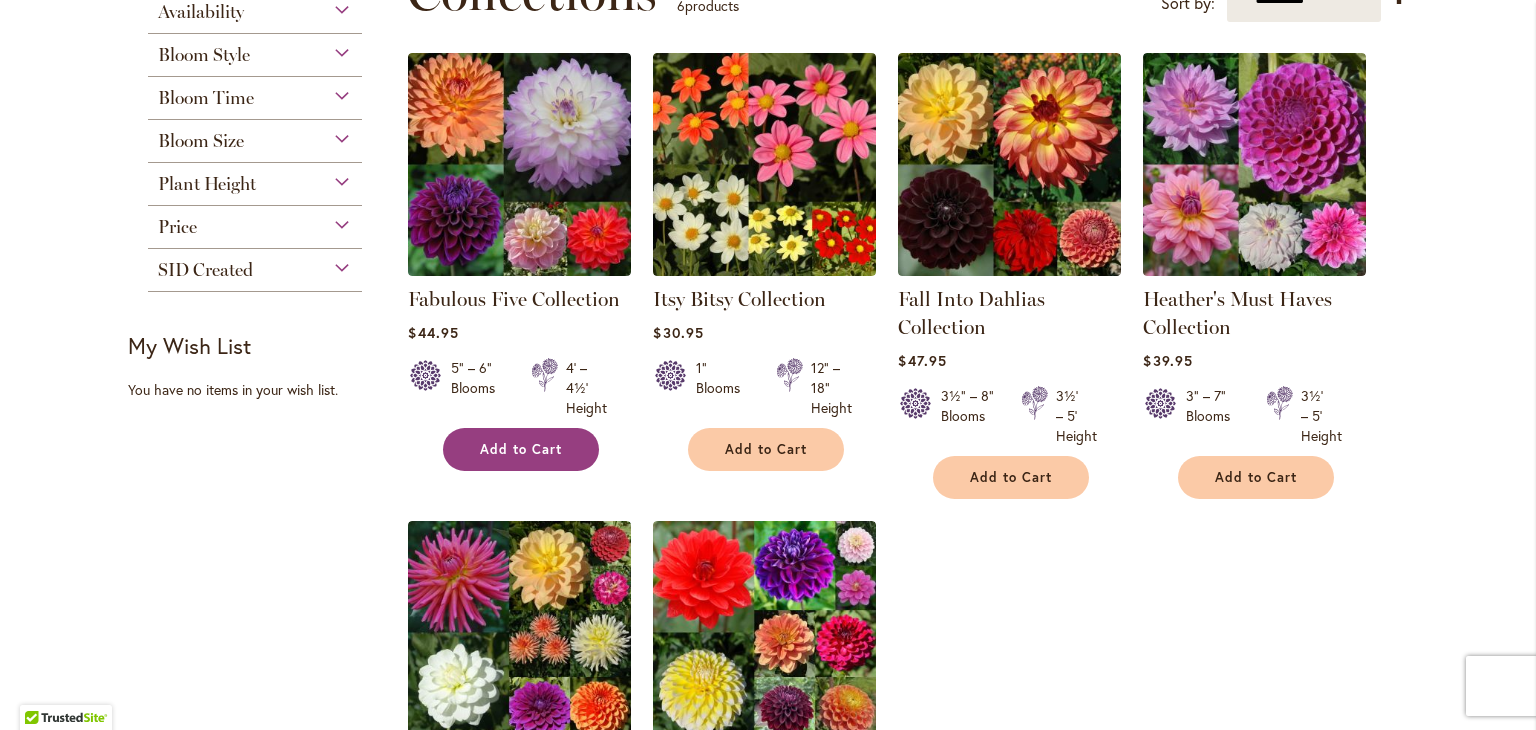click on "Add to Cart" at bounding box center (521, 449) 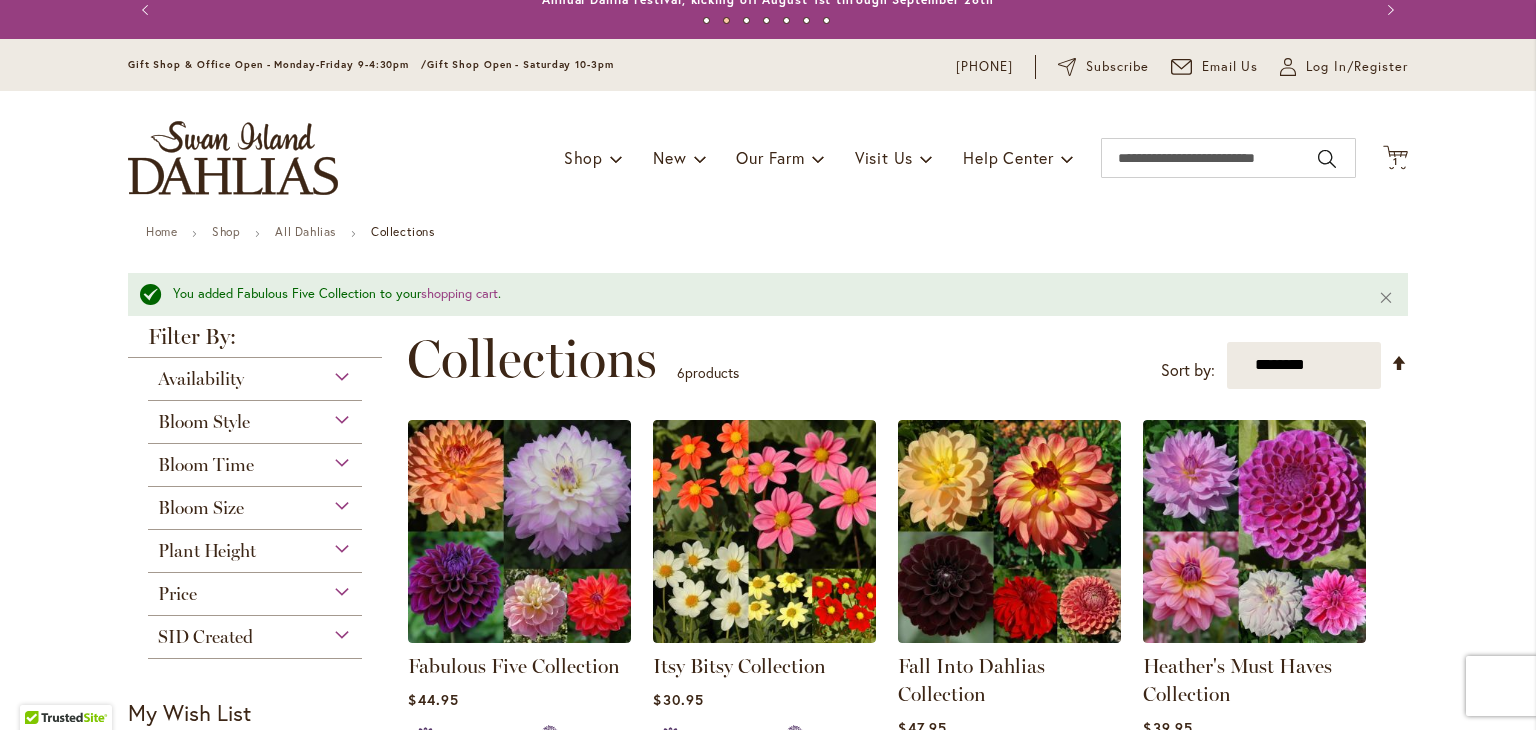 scroll, scrollTop: 0, scrollLeft: 0, axis: both 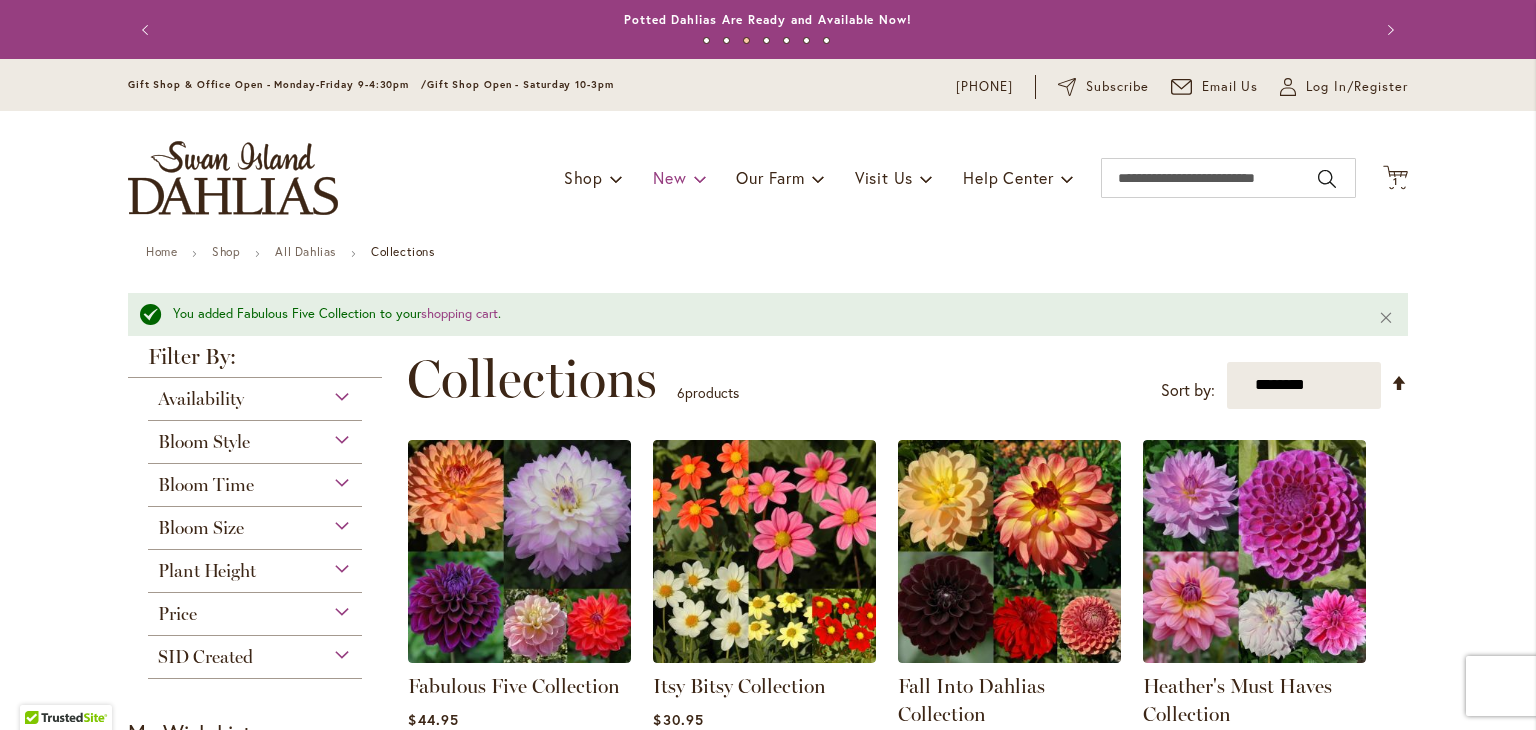 click on "New" at bounding box center (669, 177) 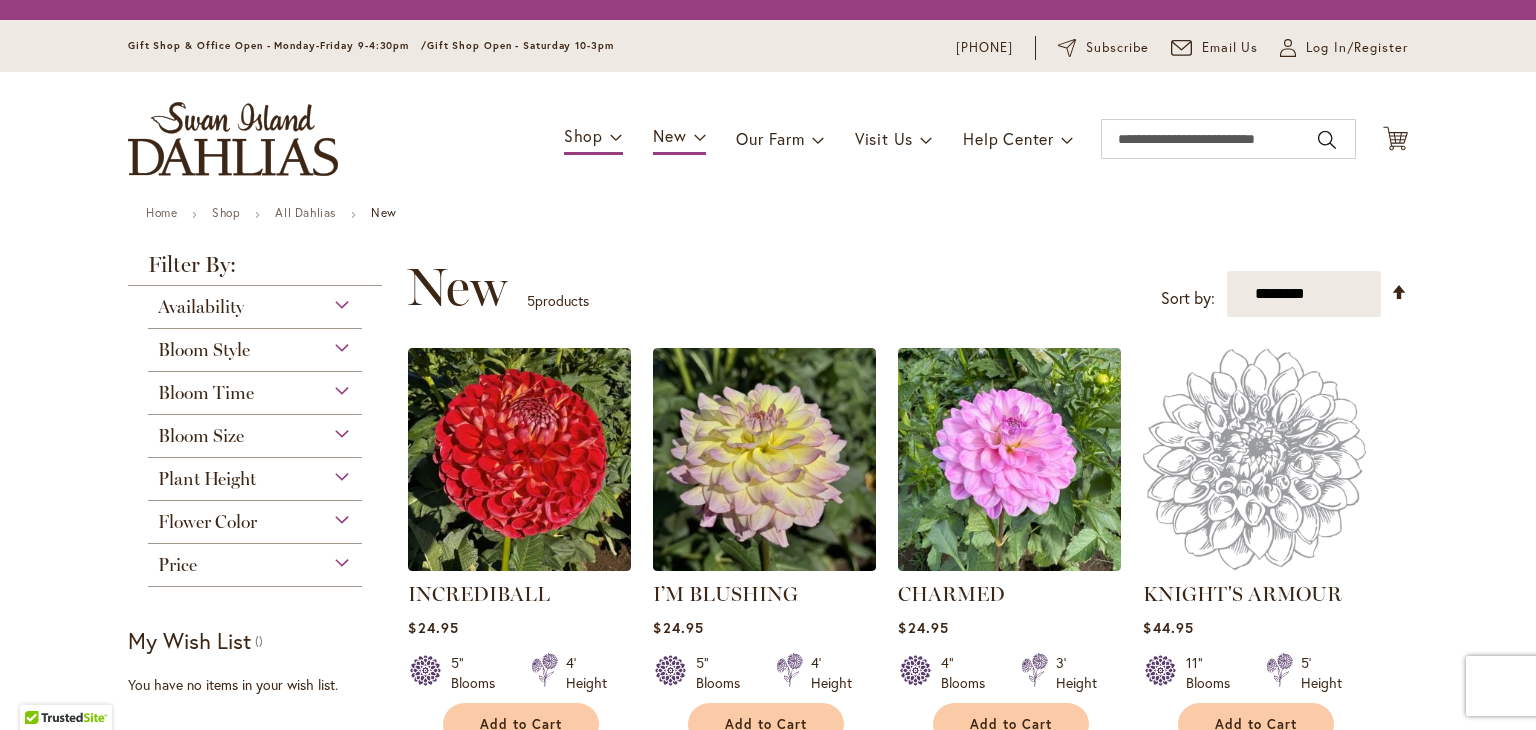 scroll, scrollTop: 0, scrollLeft: 0, axis: both 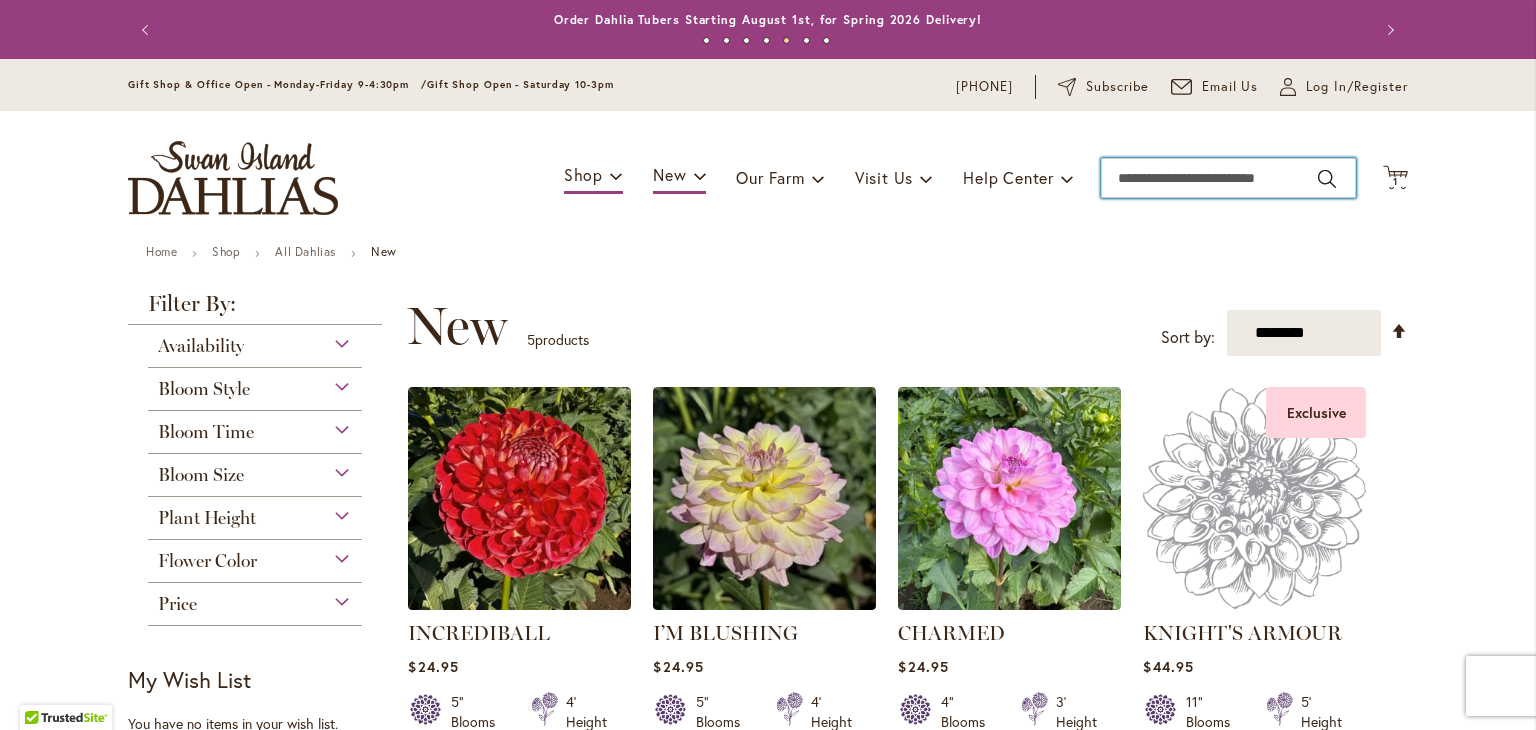 click on "Search" at bounding box center (1228, 178) 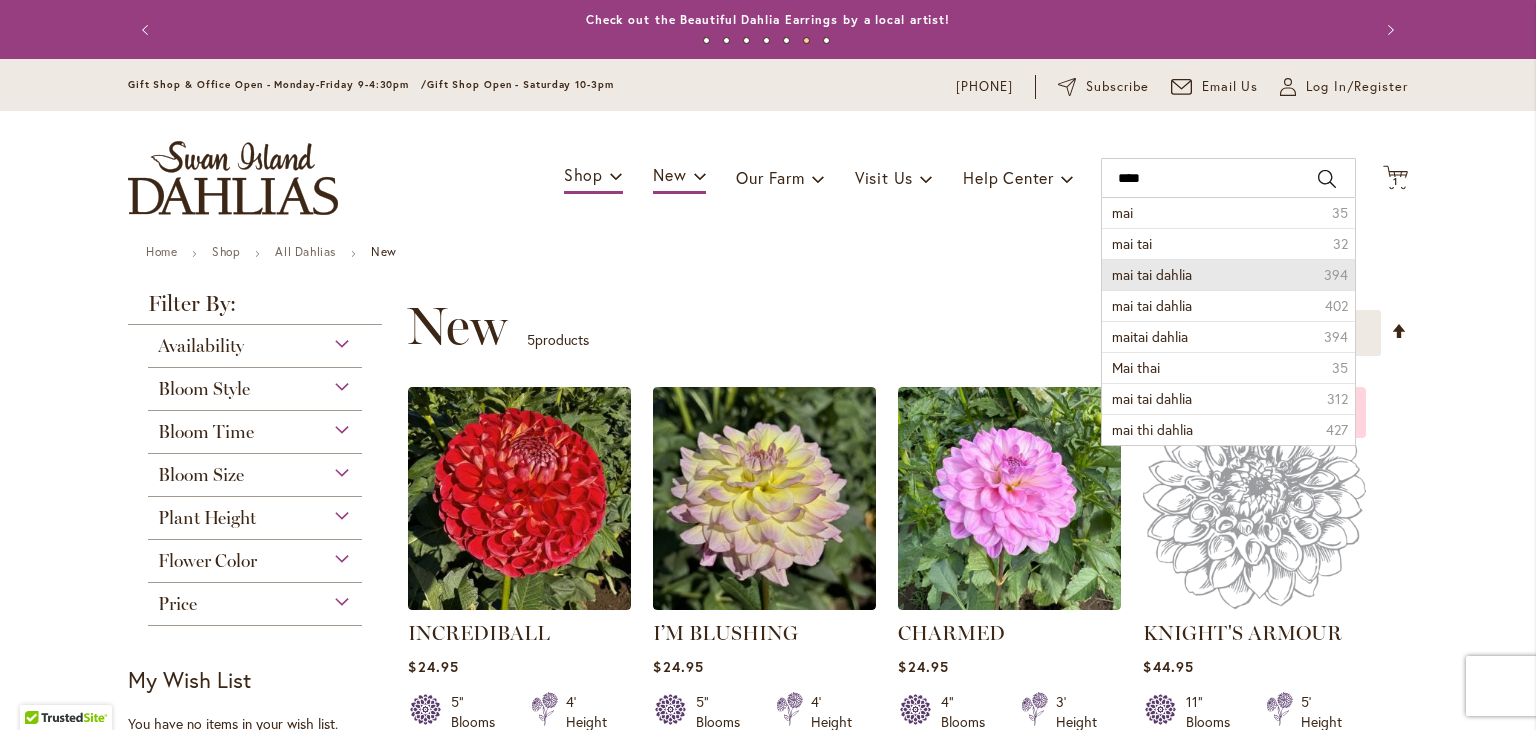 click on "mai tai  dahlia" at bounding box center [1152, 274] 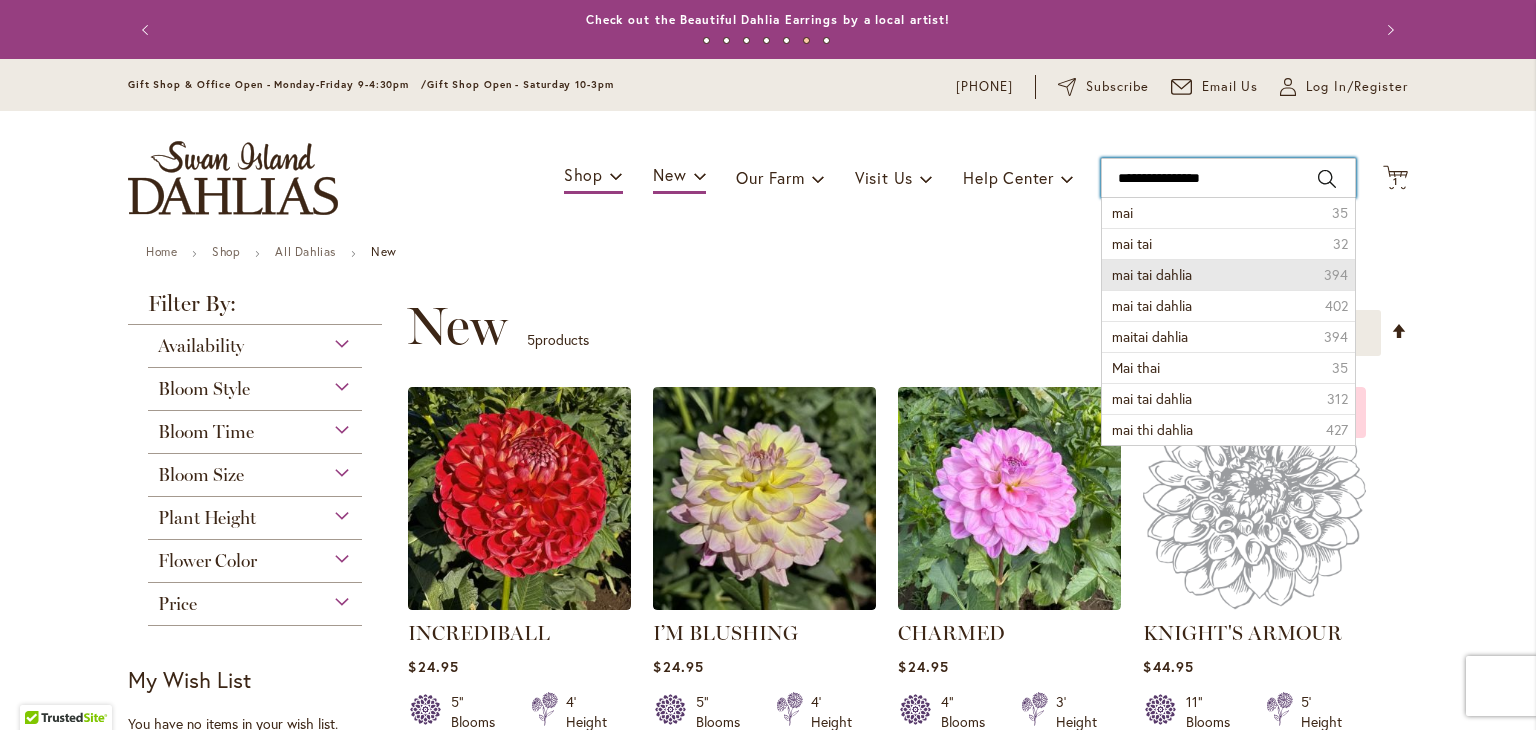 type on "**********" 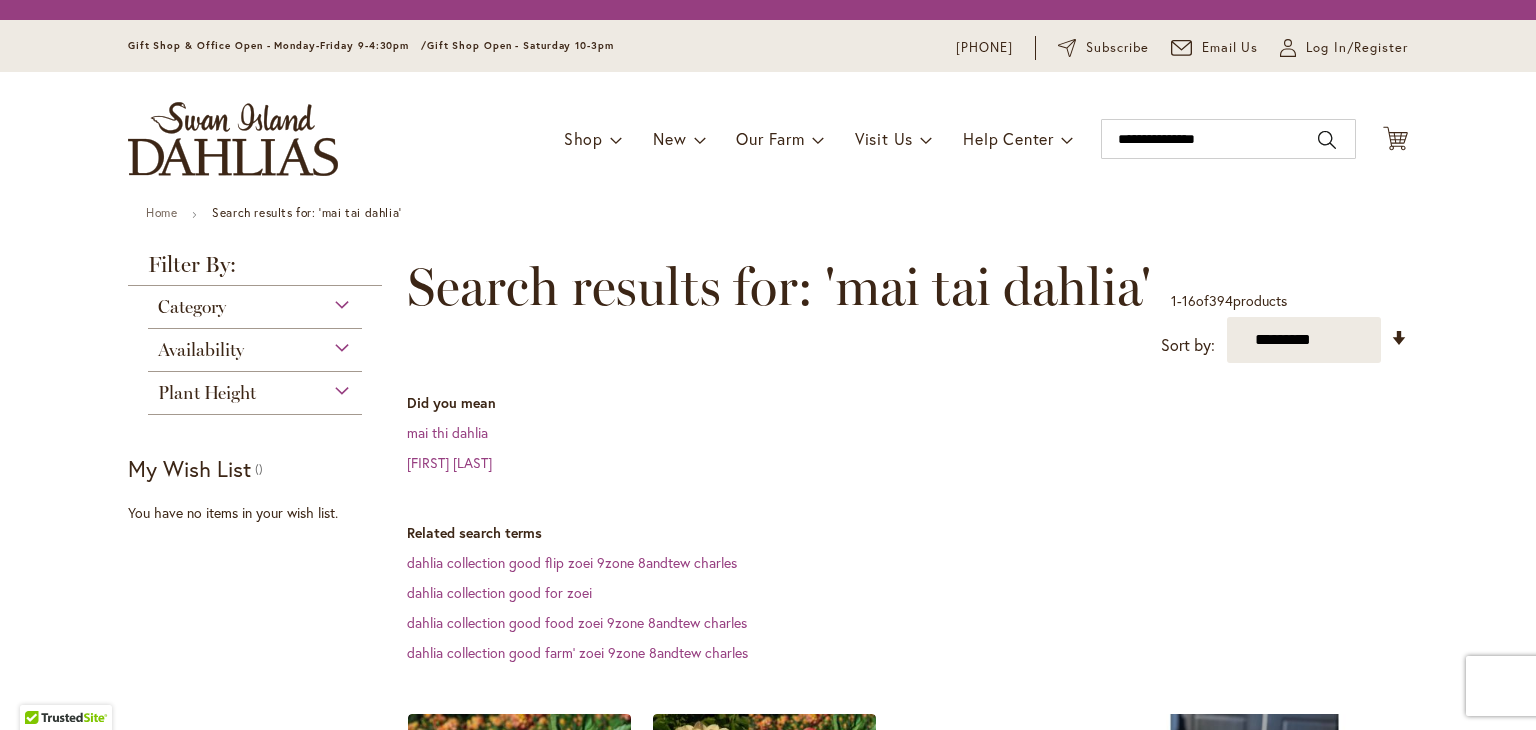 scroll, scrollTop: 0, scrollLeft: 0, axis: both 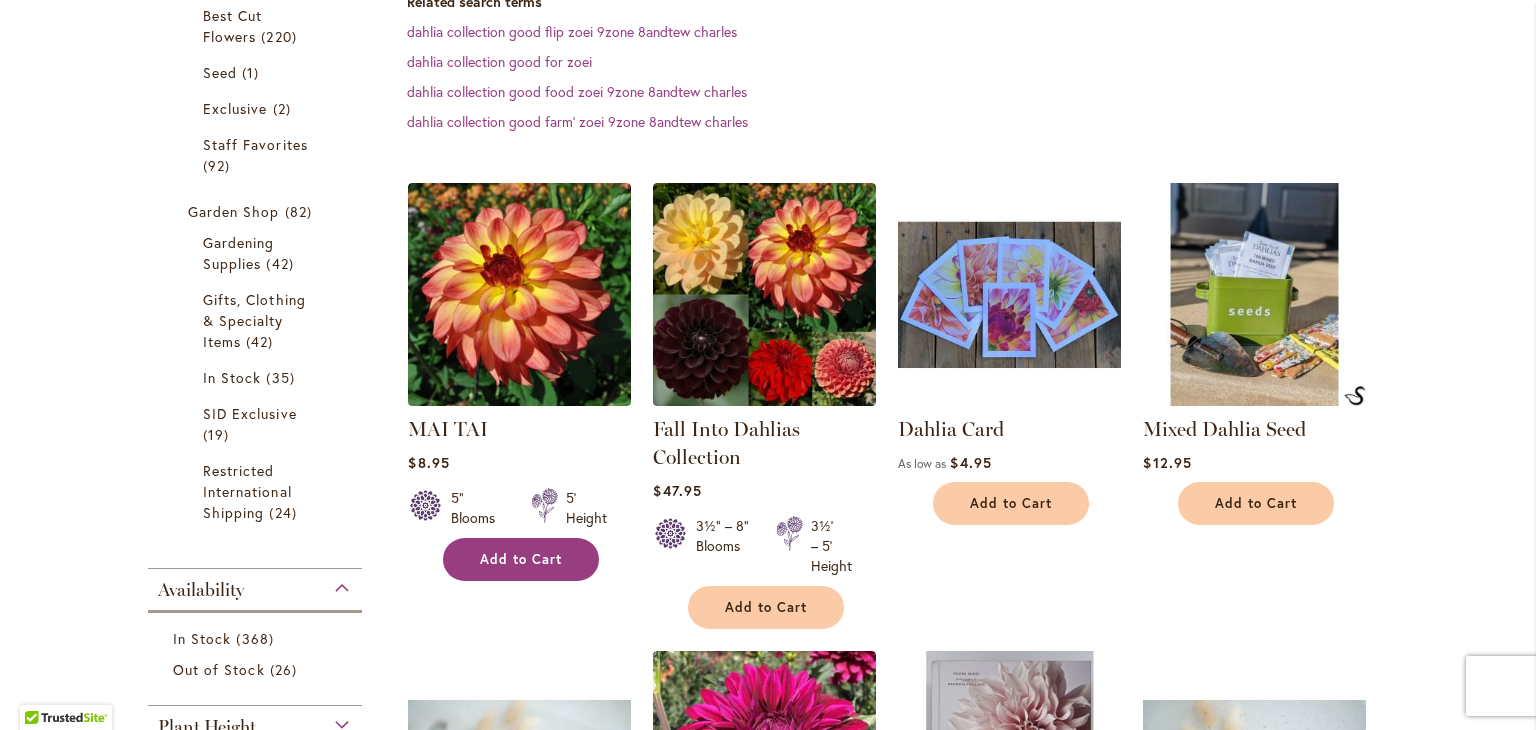 click on "Add to Cart" at bounding box center (521, 559) 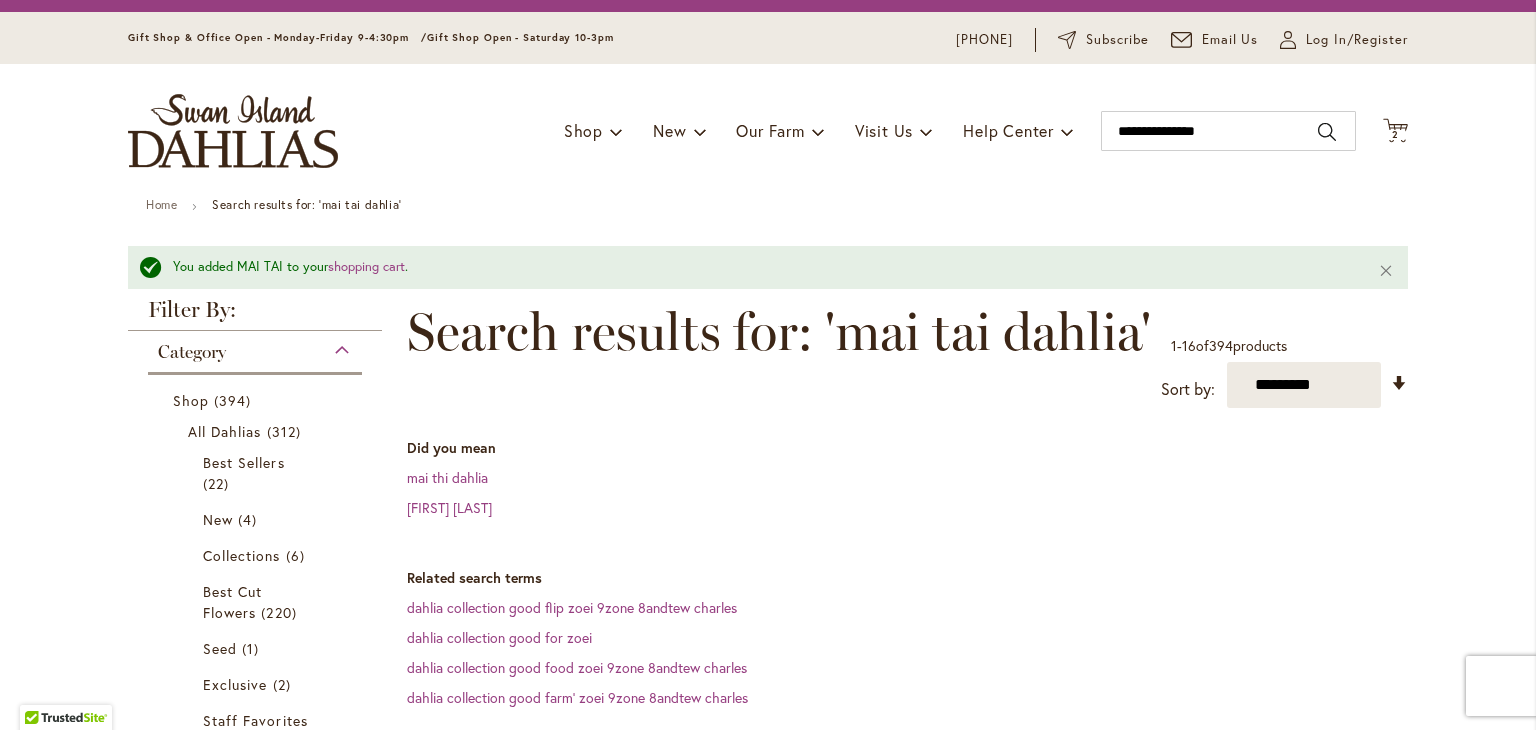scroll, scrollTop: 0, scrollLeft: 0, axis: both 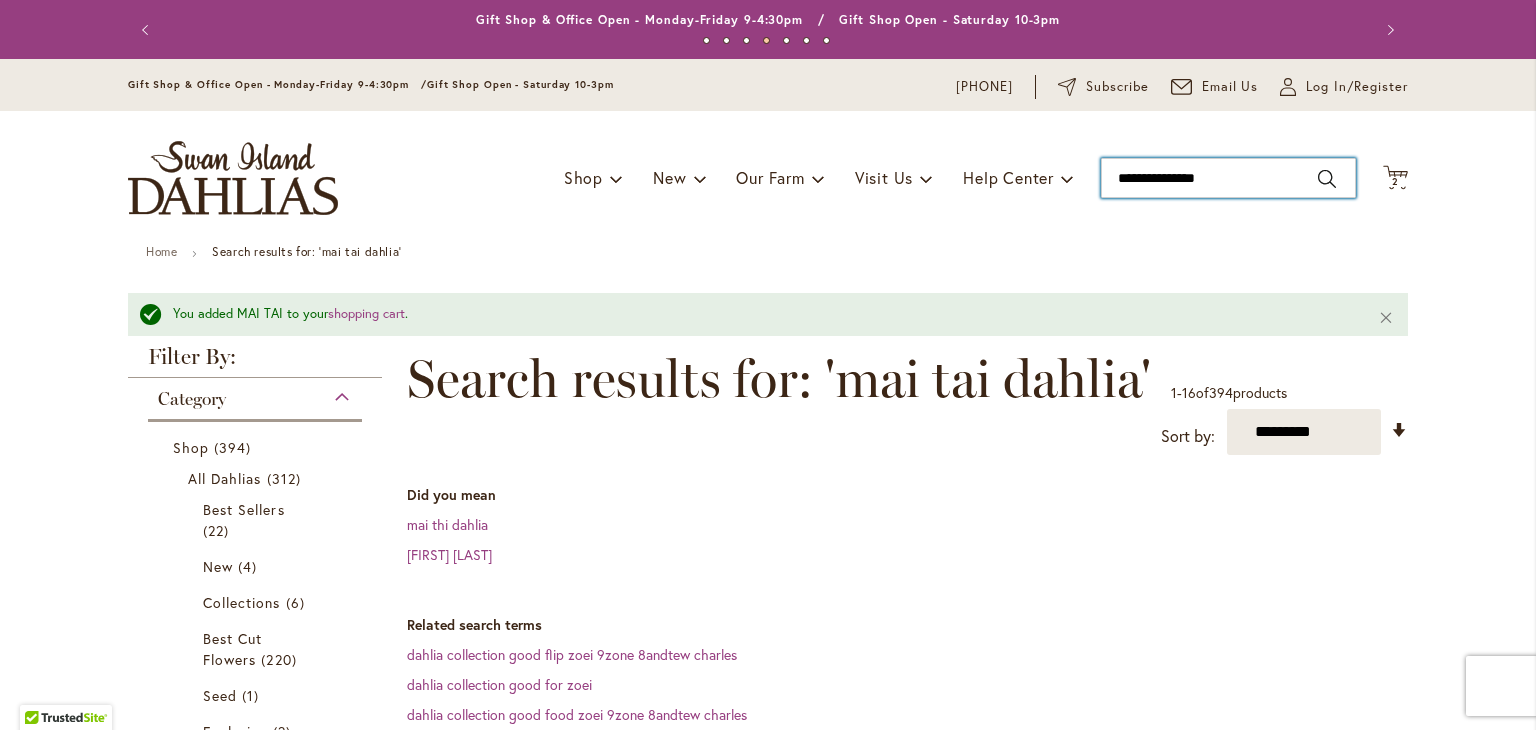 click on "**********" at bounding box center (1228, 178) 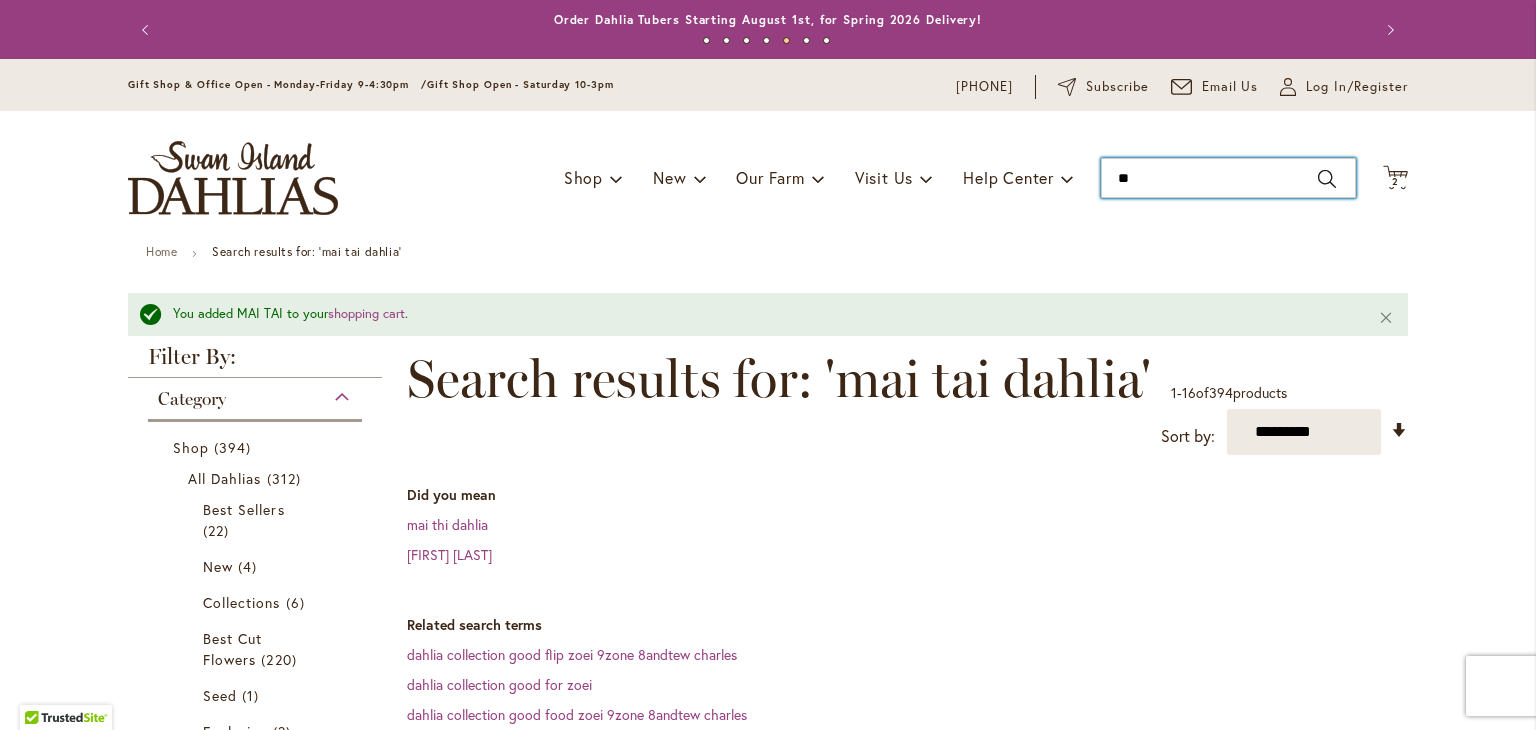 type on "*" 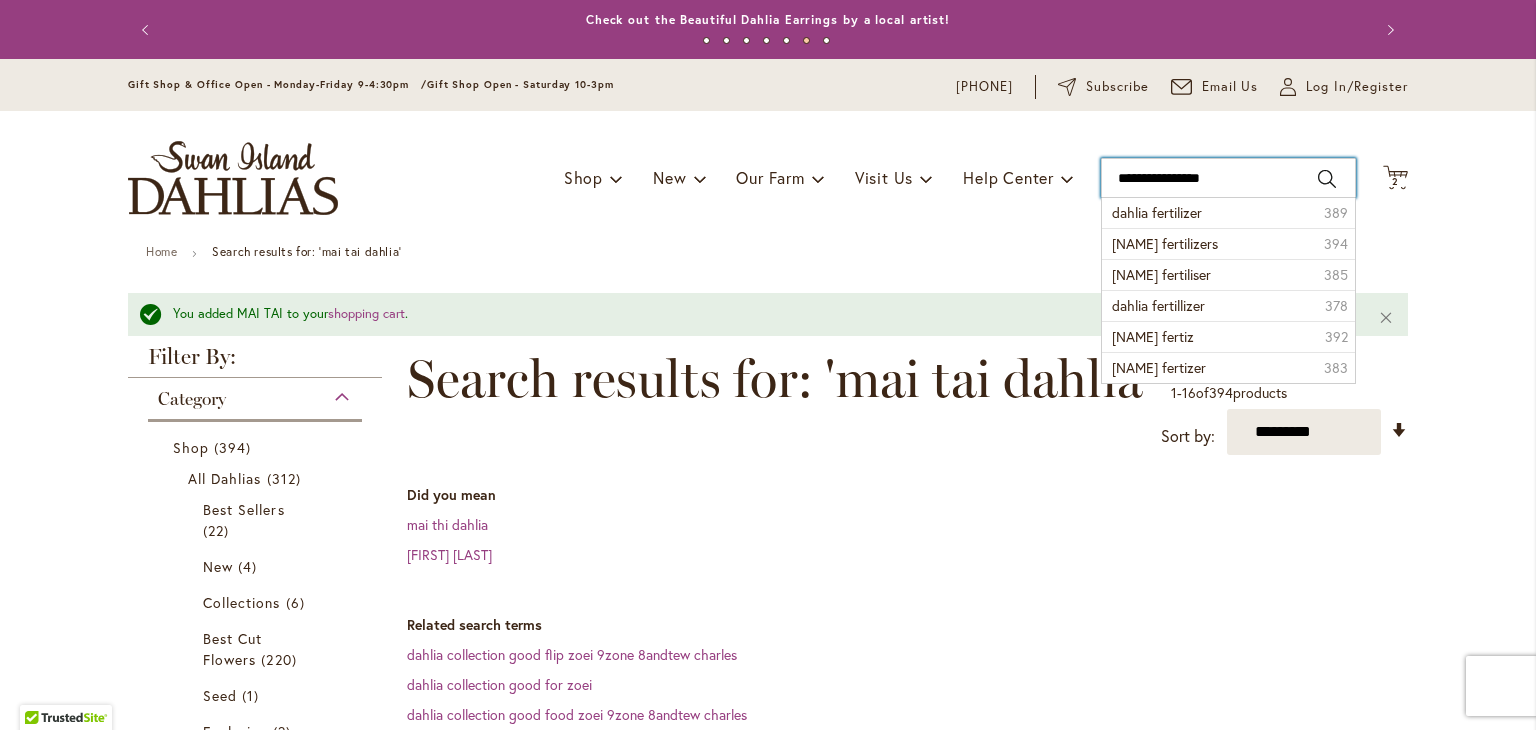 type on "**********" 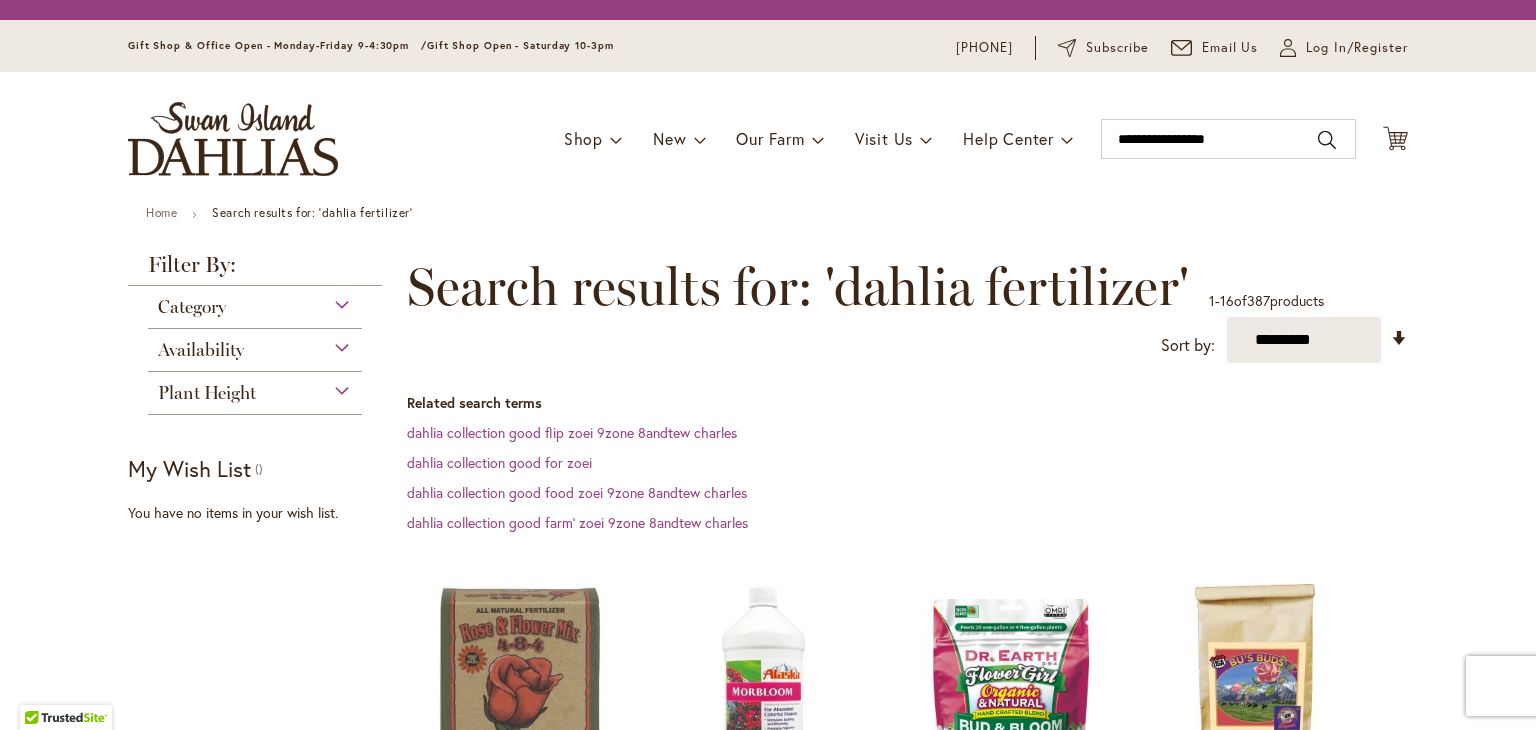 scroll, scrollTop: 0, scrollLeft: 0, axis: both 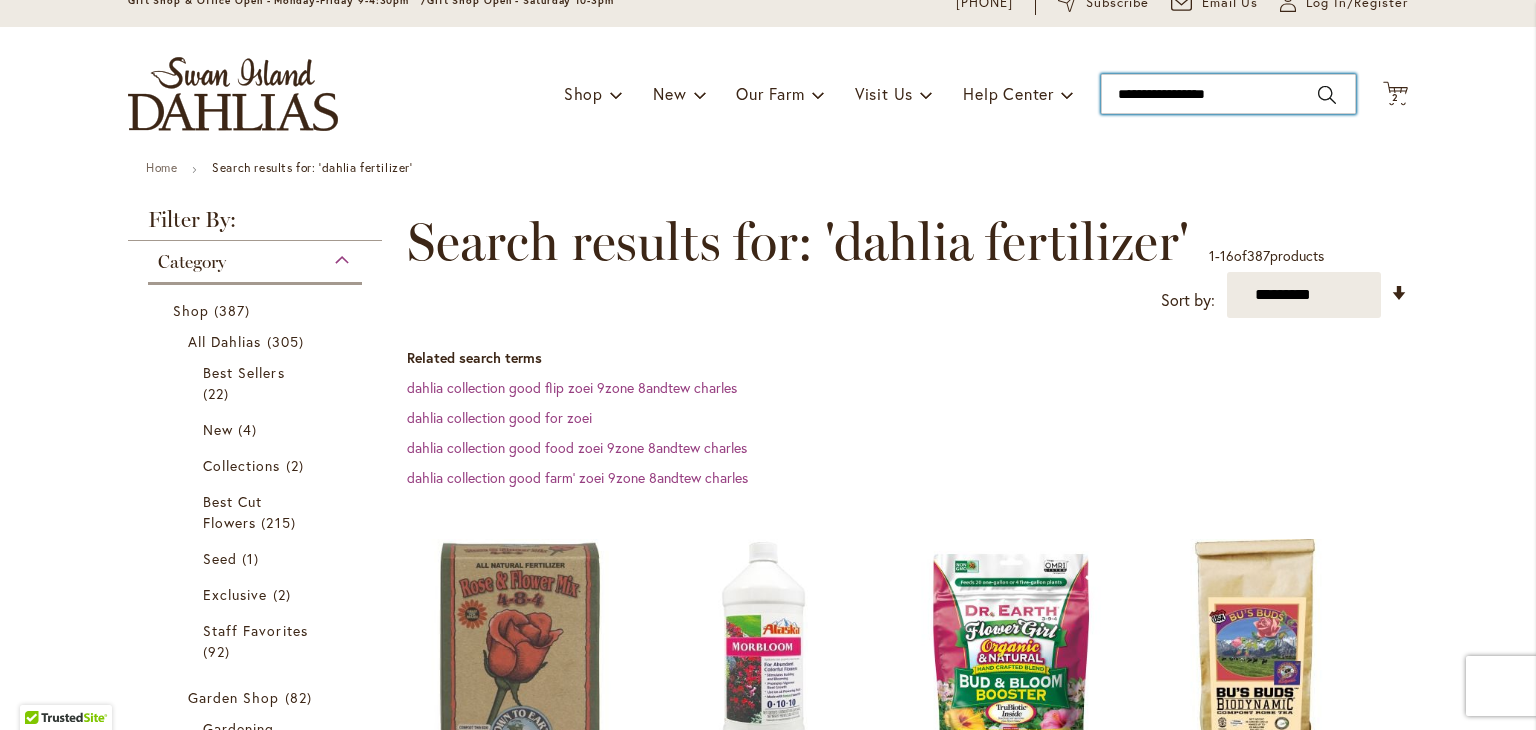 click on "**********" at bounding box center (1228, 94) 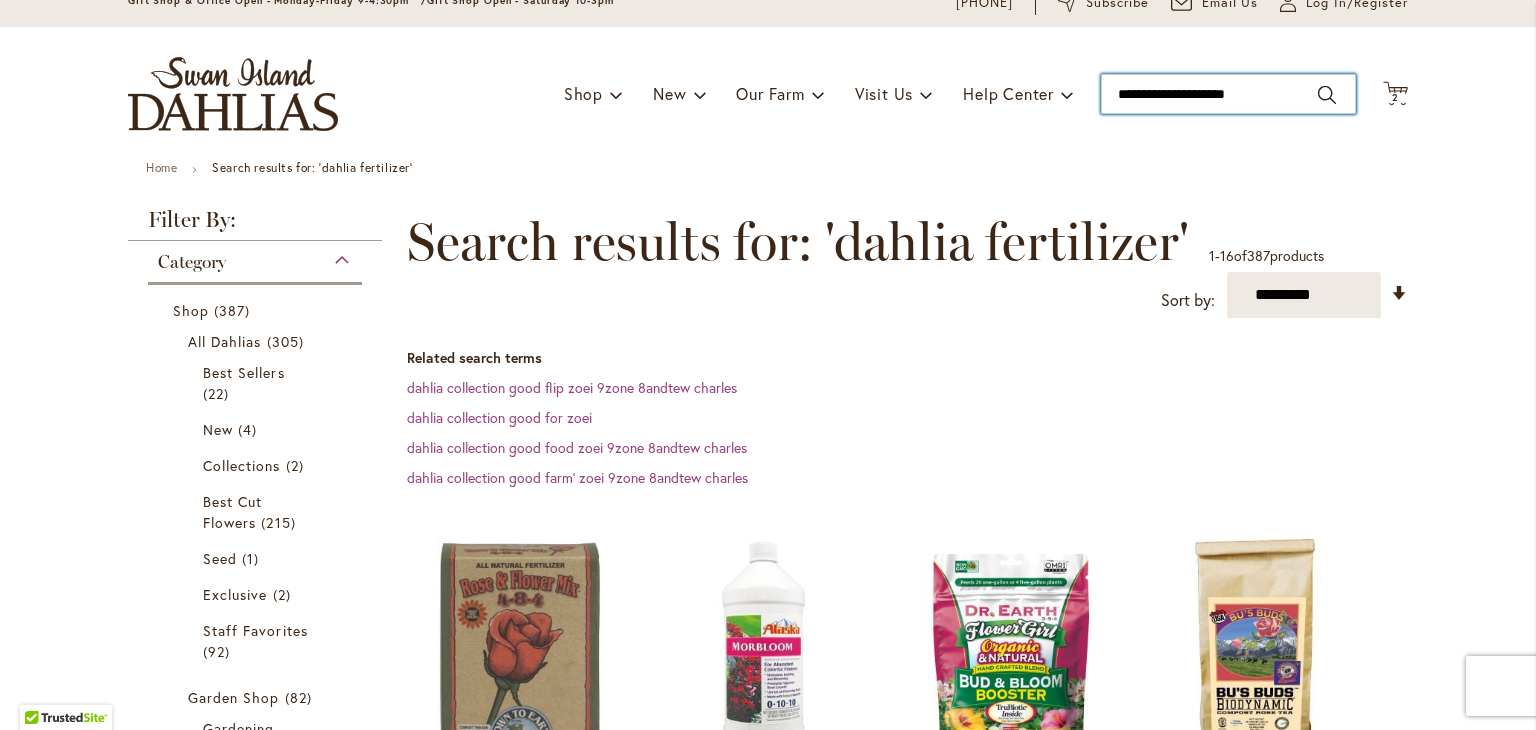 type on "**********" 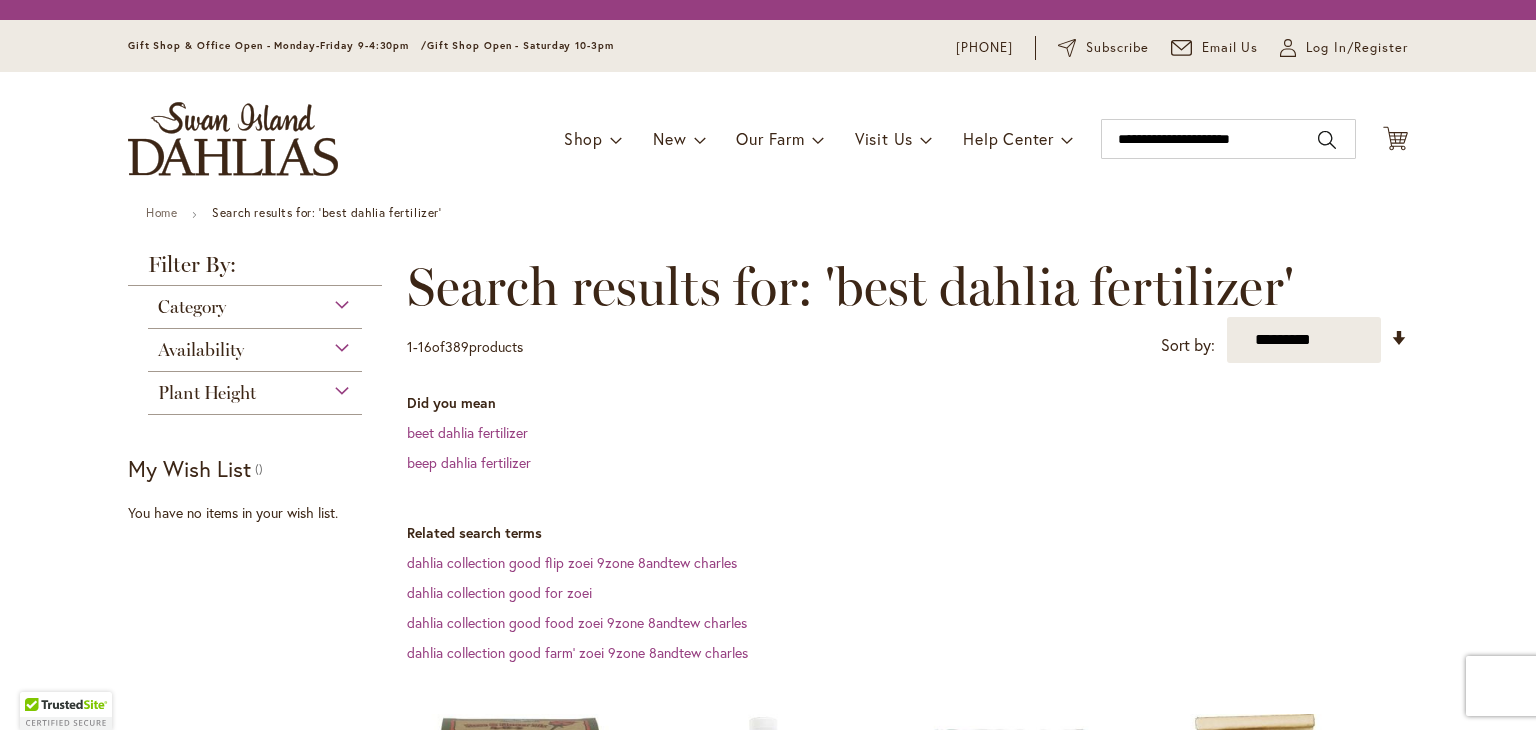 scroll, scrollTop: 0, scrollLeft: 0, axis: both 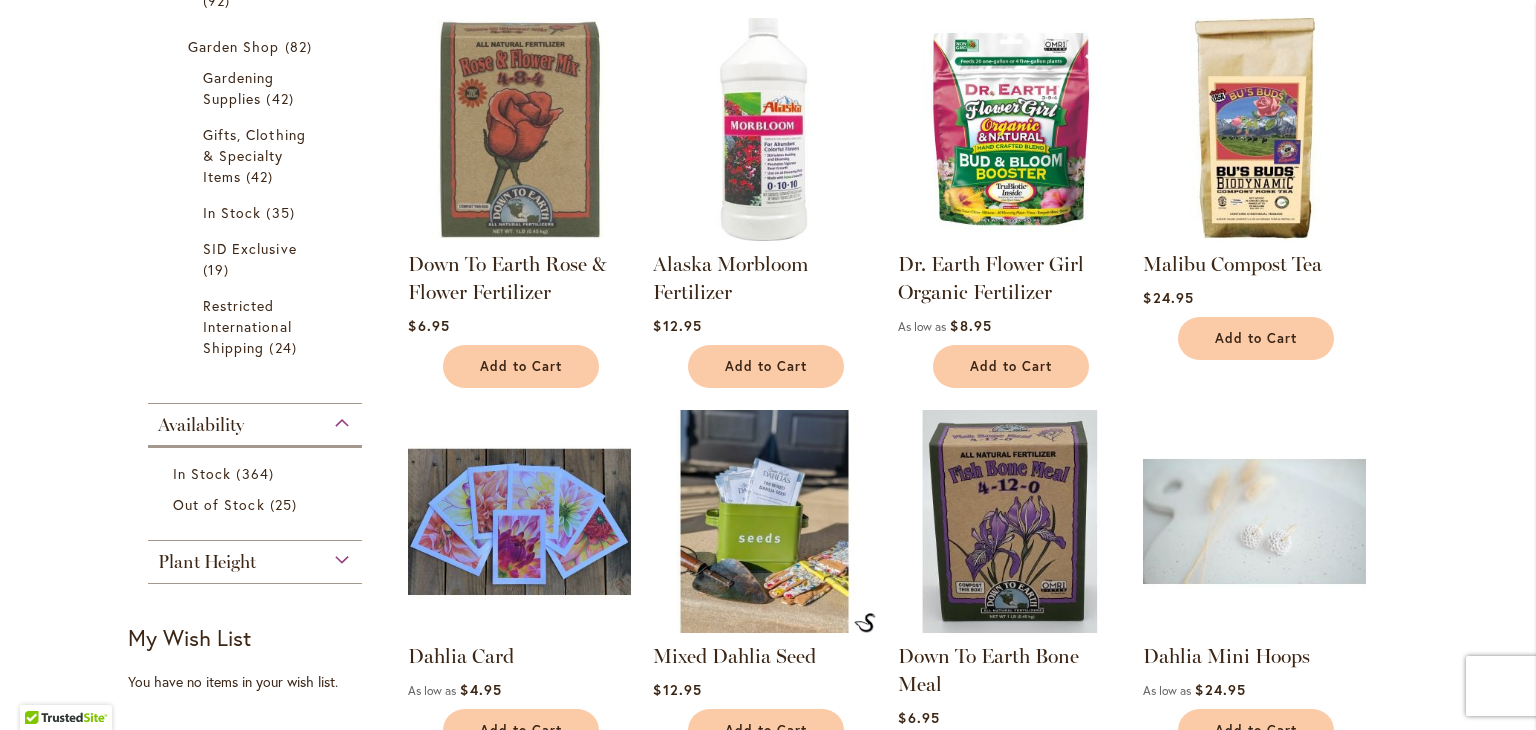 click at bounding box center [765, 130] 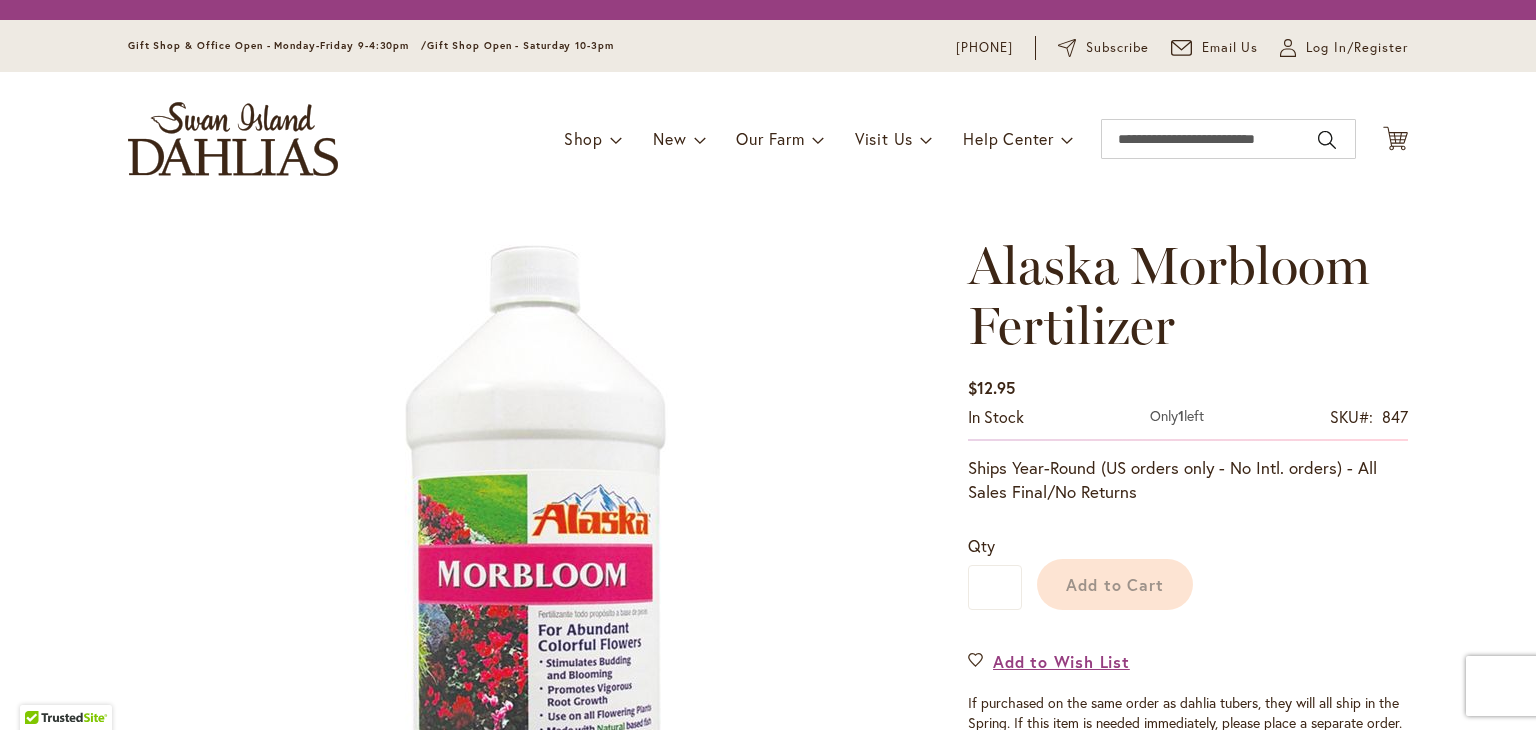 scroll, scrollTop: 0, scrollLeft: 0, axis: both 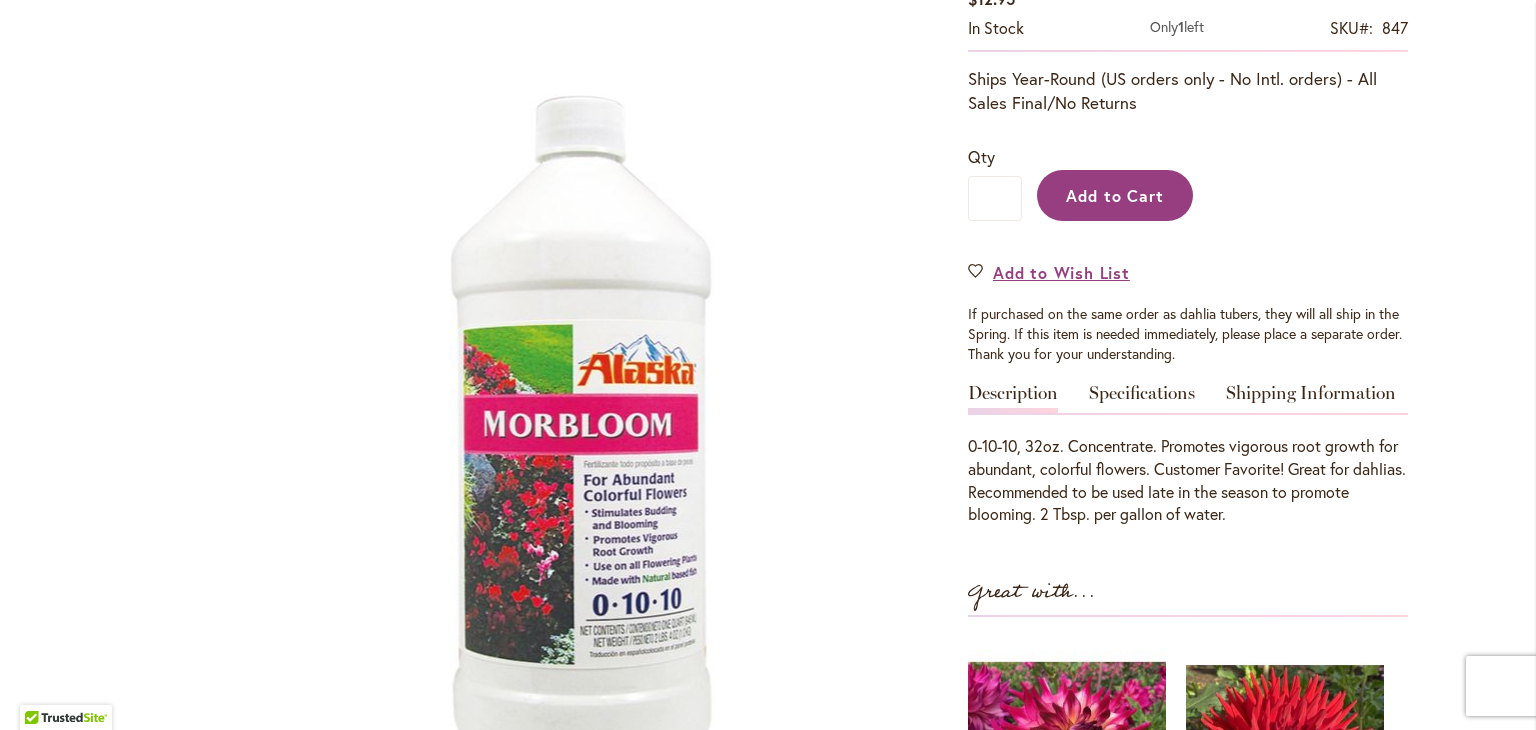 click on "Add to Cart" at bounding box center (1115, 195) 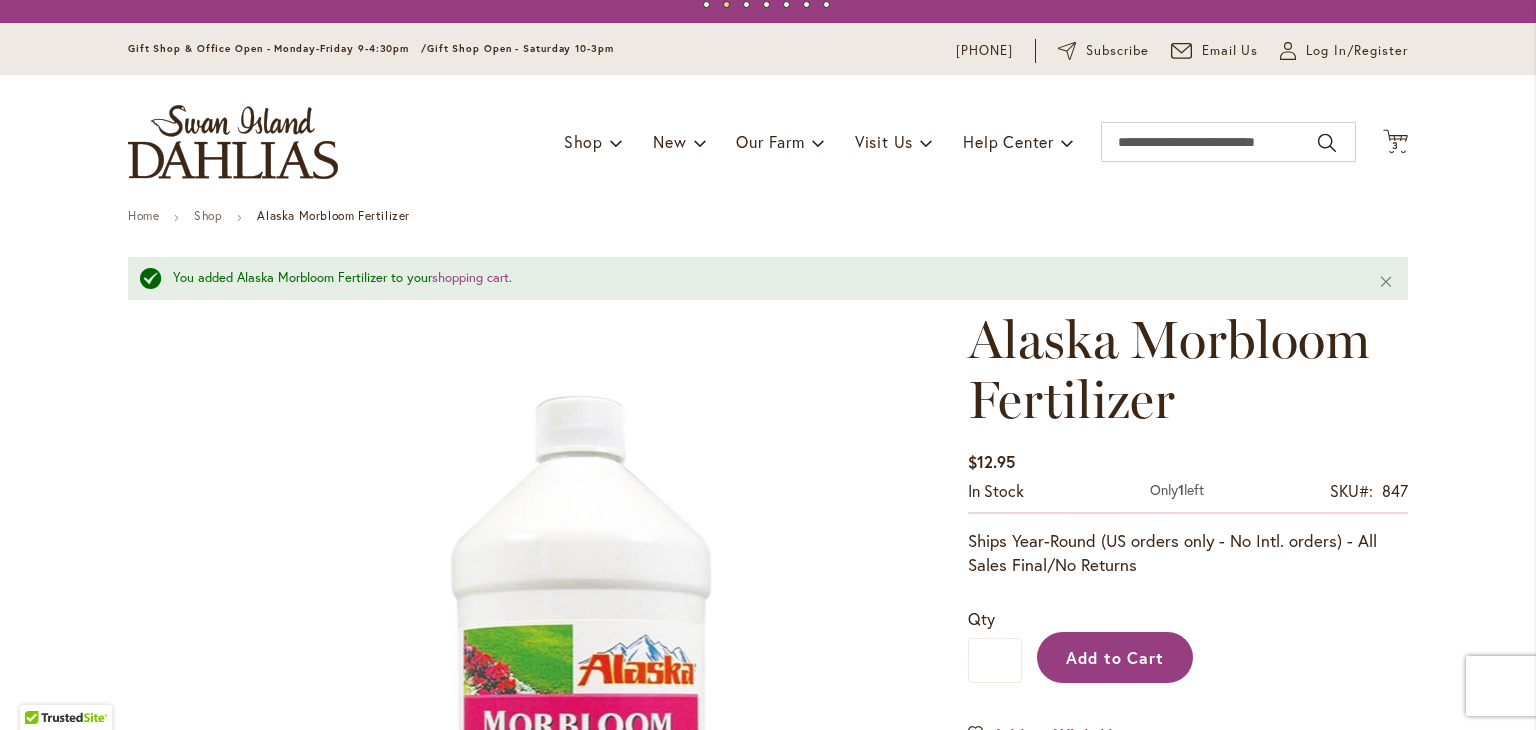 scroll, scrollTop: 0, scrollLeft: 0, axis: both 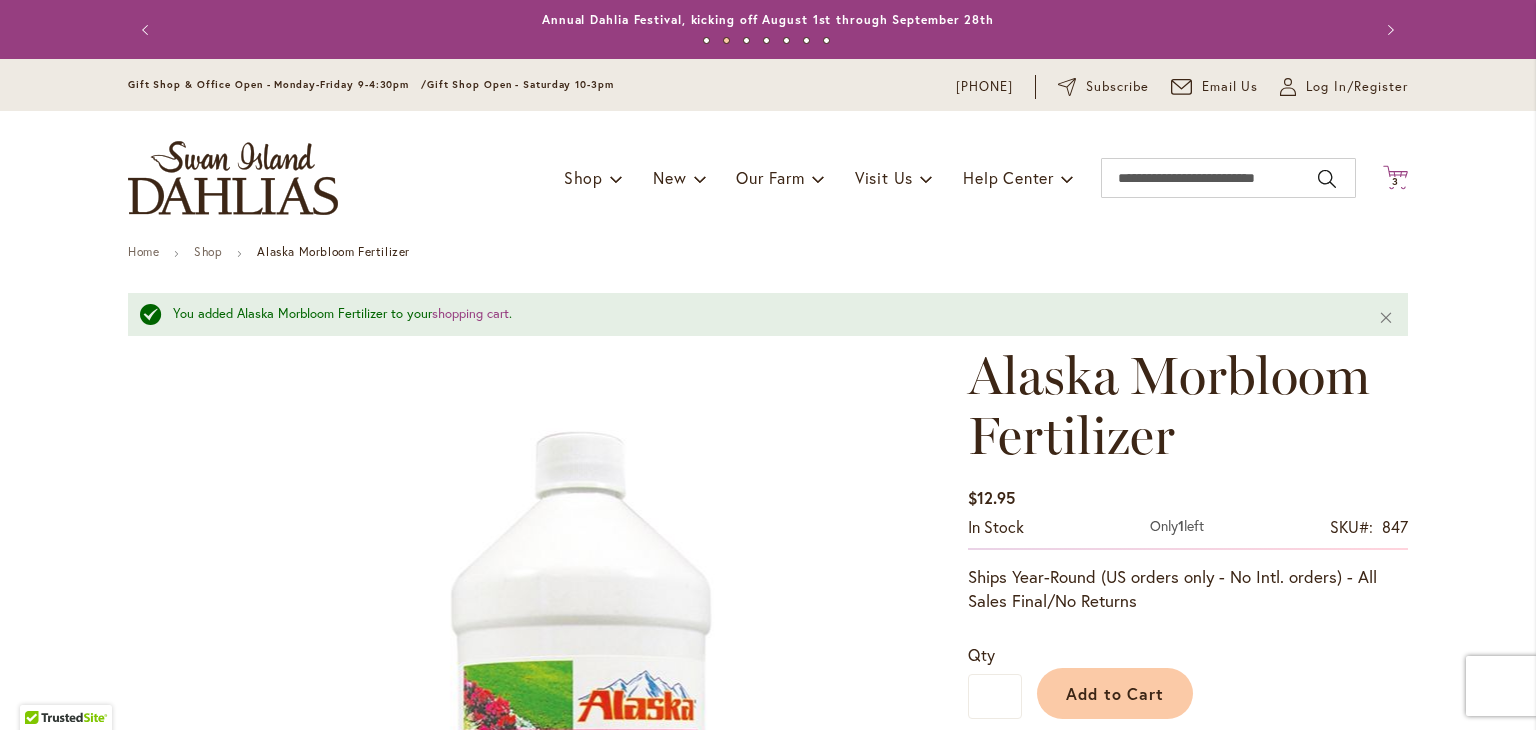 click on "3
3
items" at bounding box center [1396, 182] 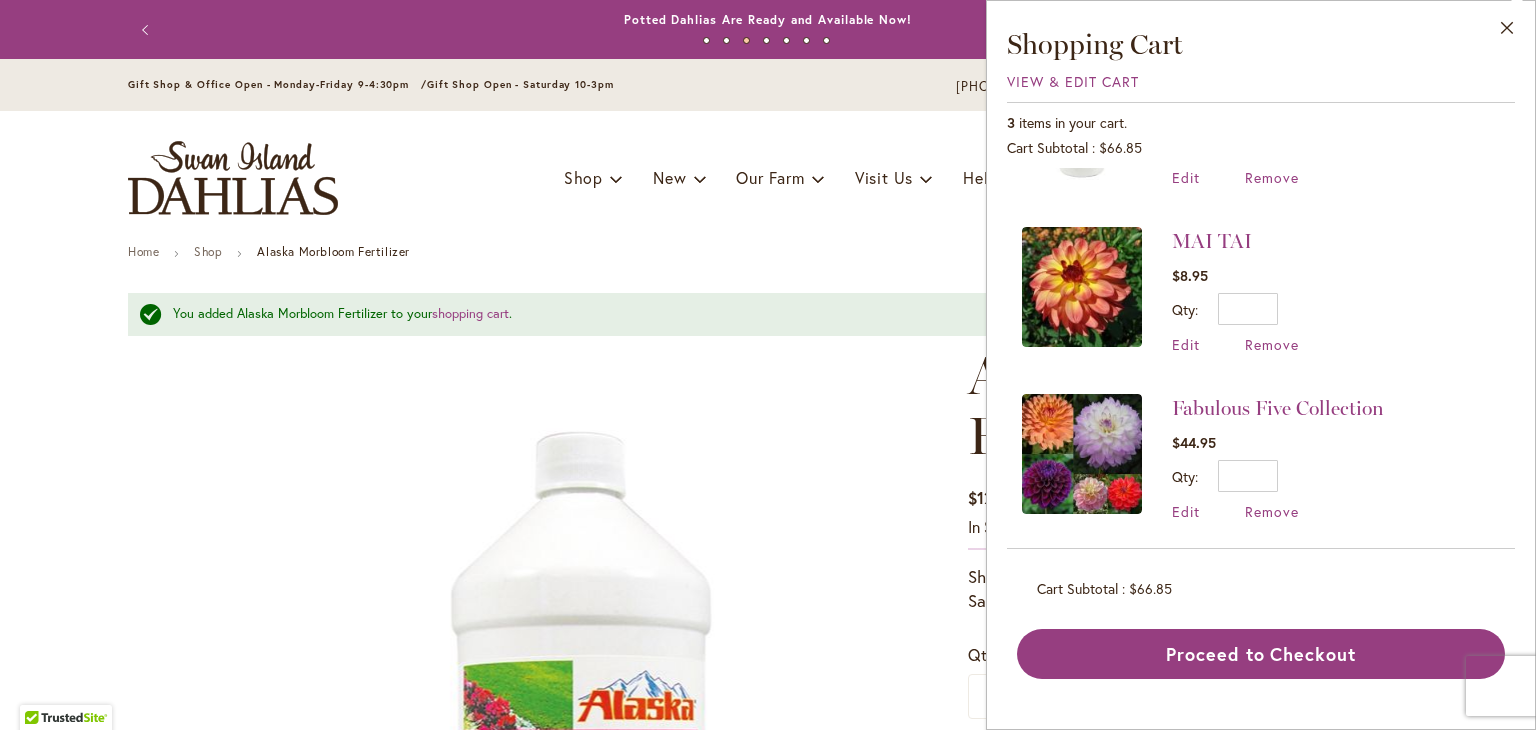 scroll, scrollTop: 124, scrollLeft: 0, axis: vertical 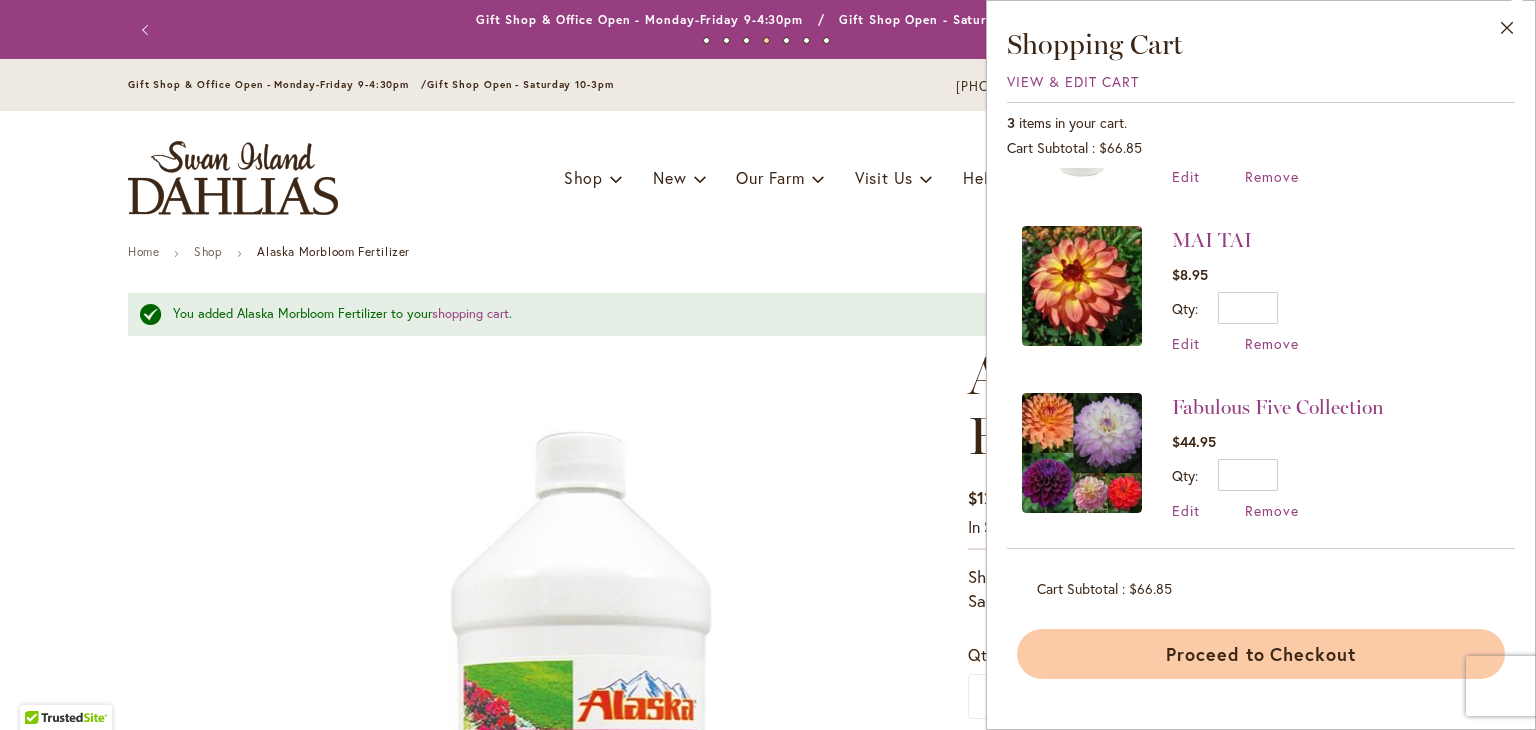 click on "Proceed to Checkout" at bounding box center [1261, 654] 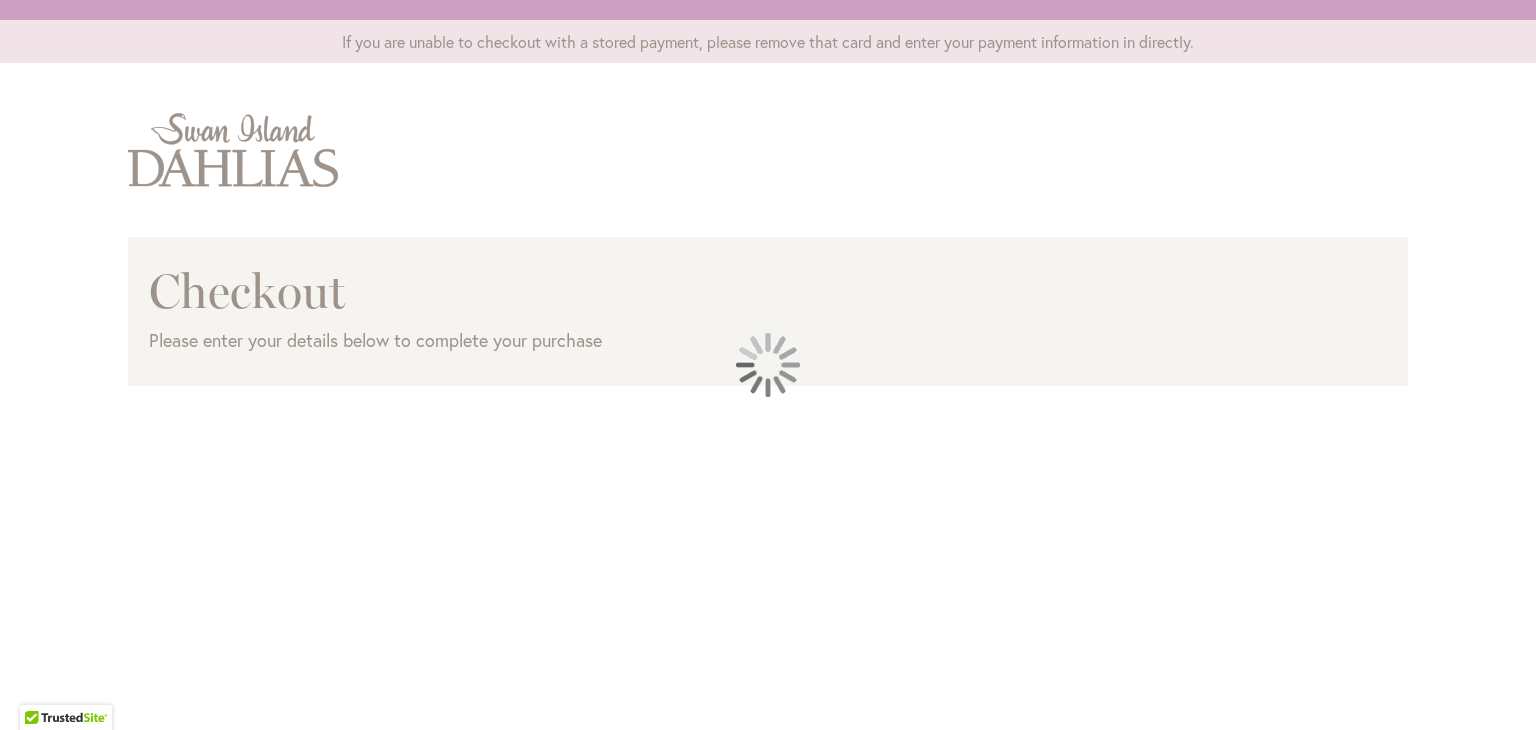 scroll, scrollTop: 0, scrollLeft: 0, axis: both 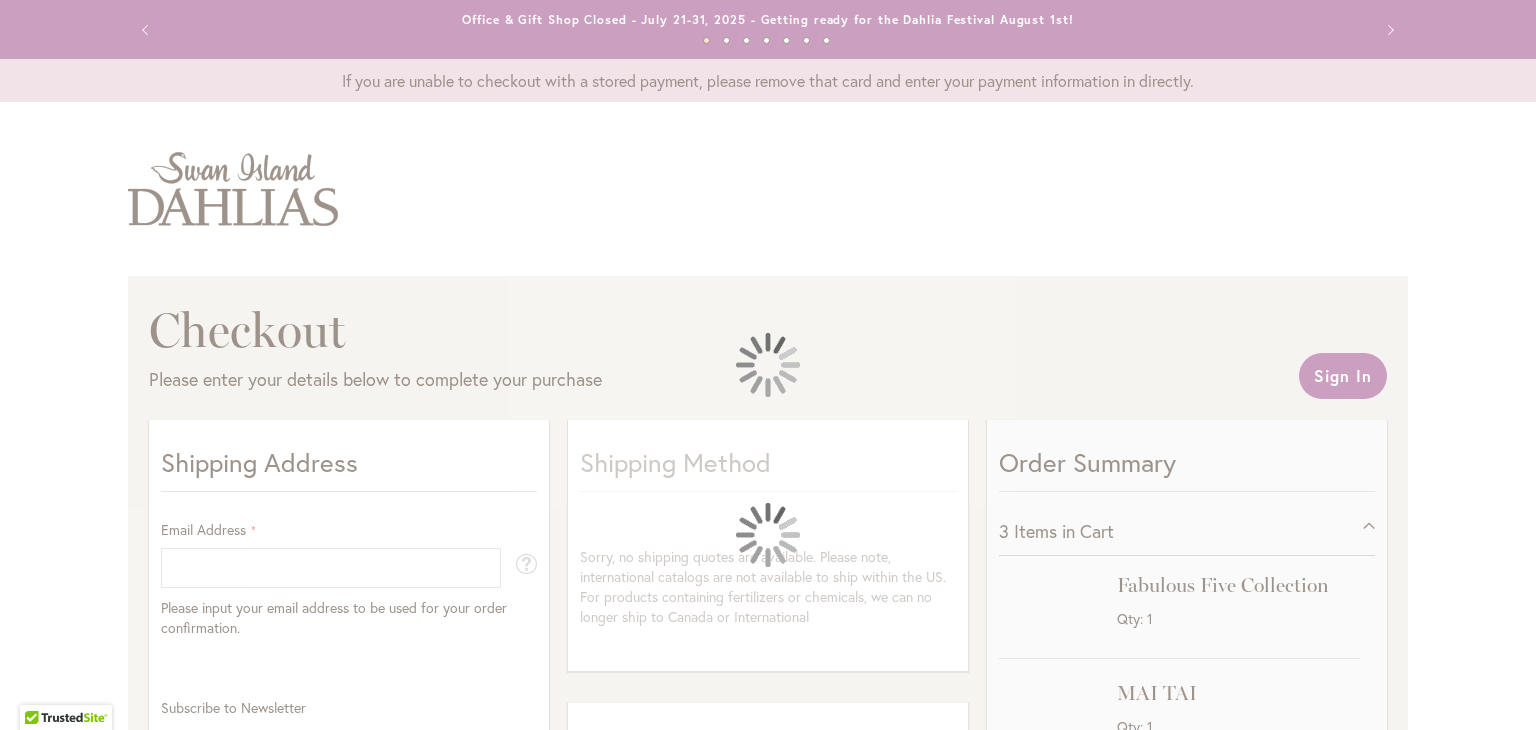 select on "**" 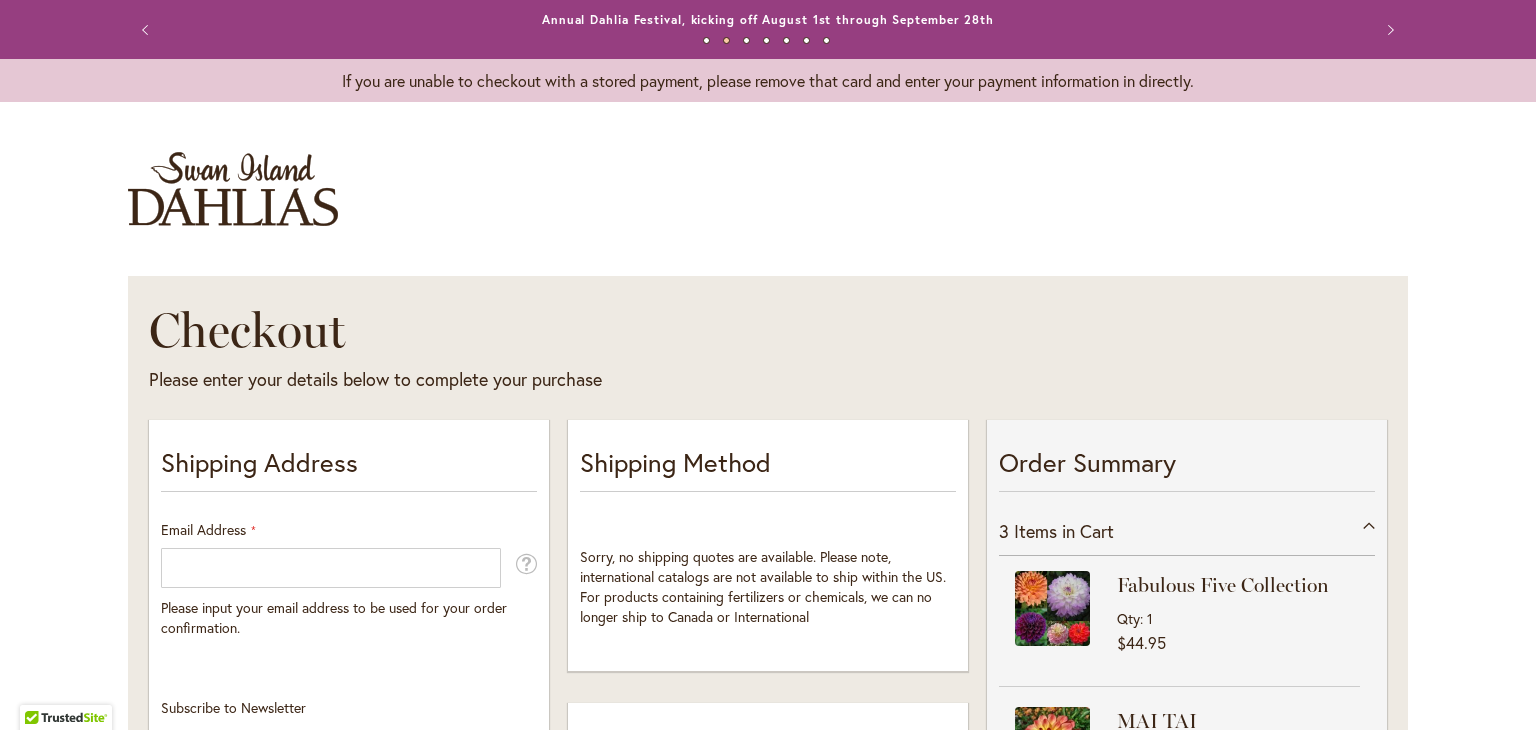 scroll, scrollTop: 37, scrollLeft: 0, axis: vertical 